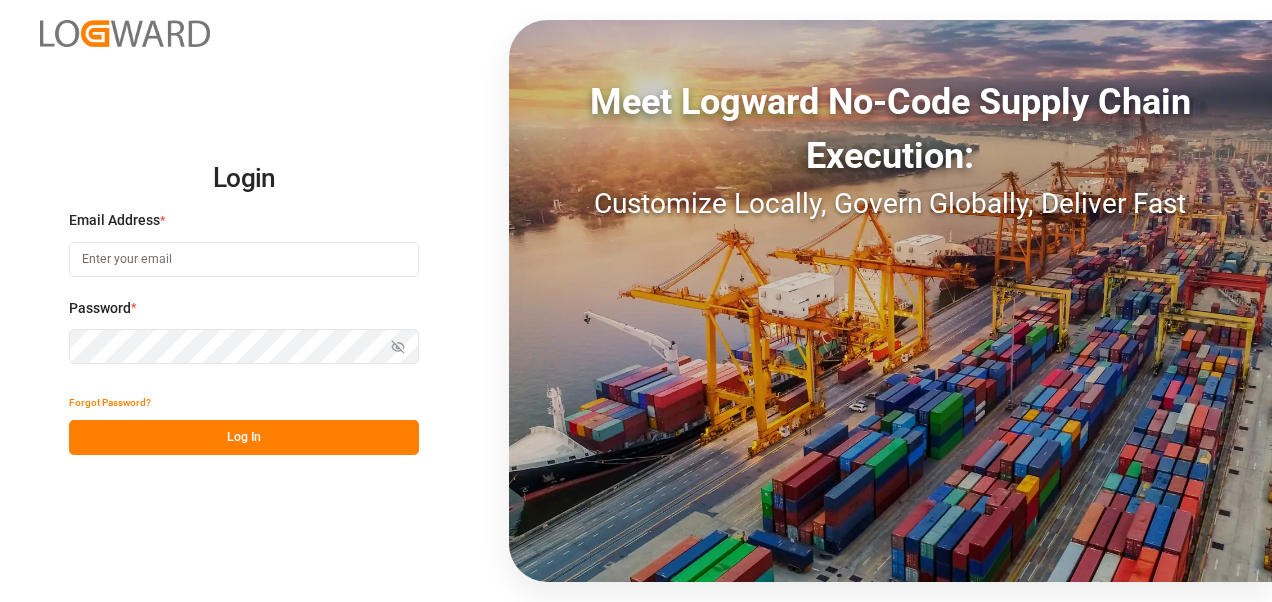 scroll, scrollTop: 0, scrollLeft: 0, axis: both 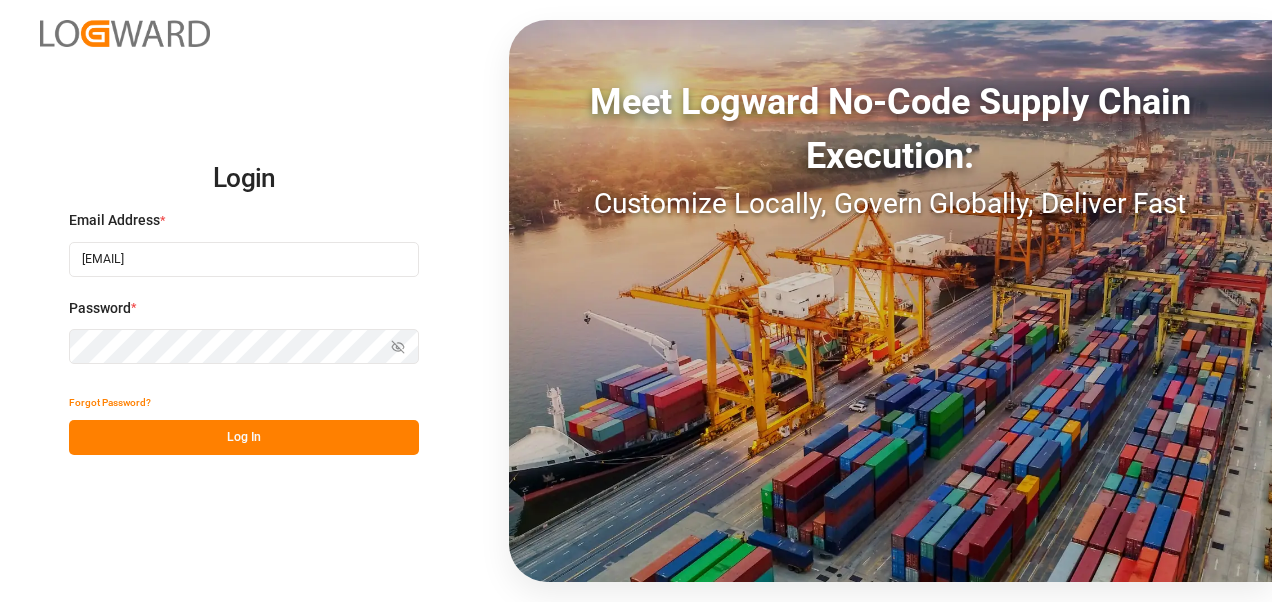 type on "[EMAIL]" 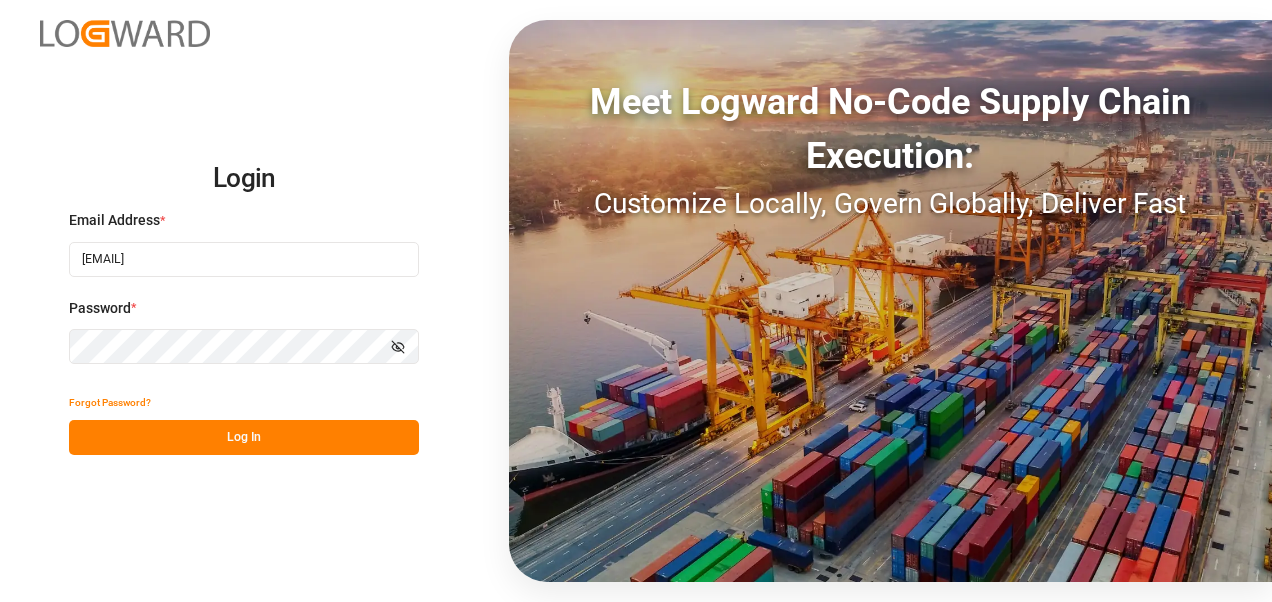 click on "Log In" at bounding box center [244, 437] 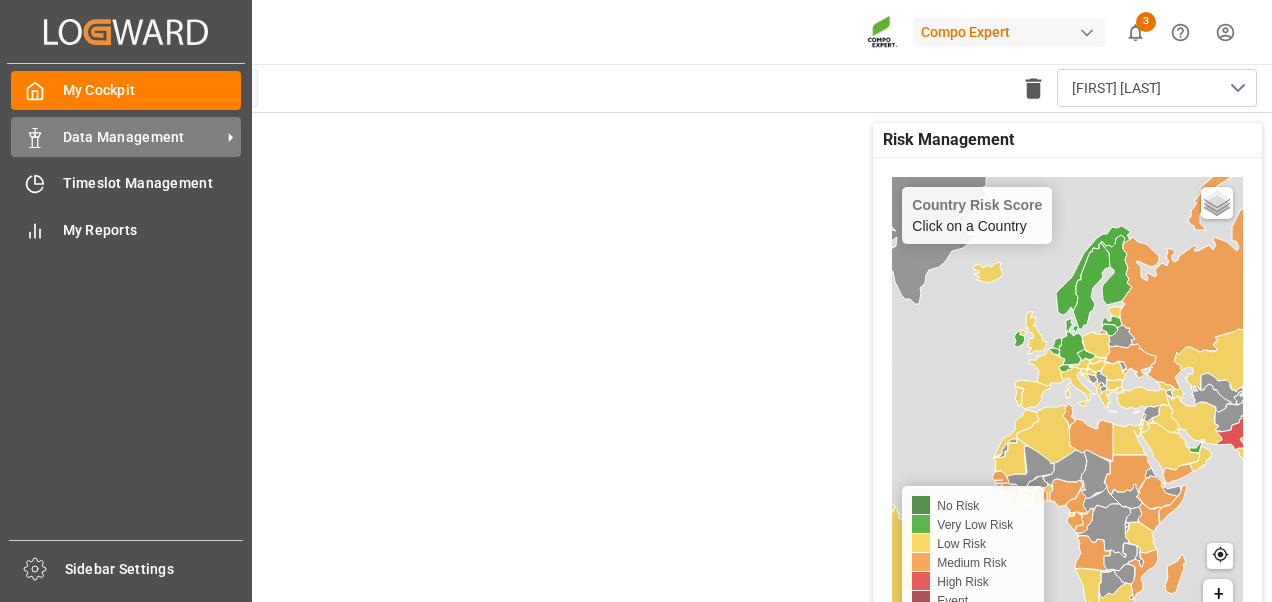 click on "Data Management" at bounding box center (142, 137) 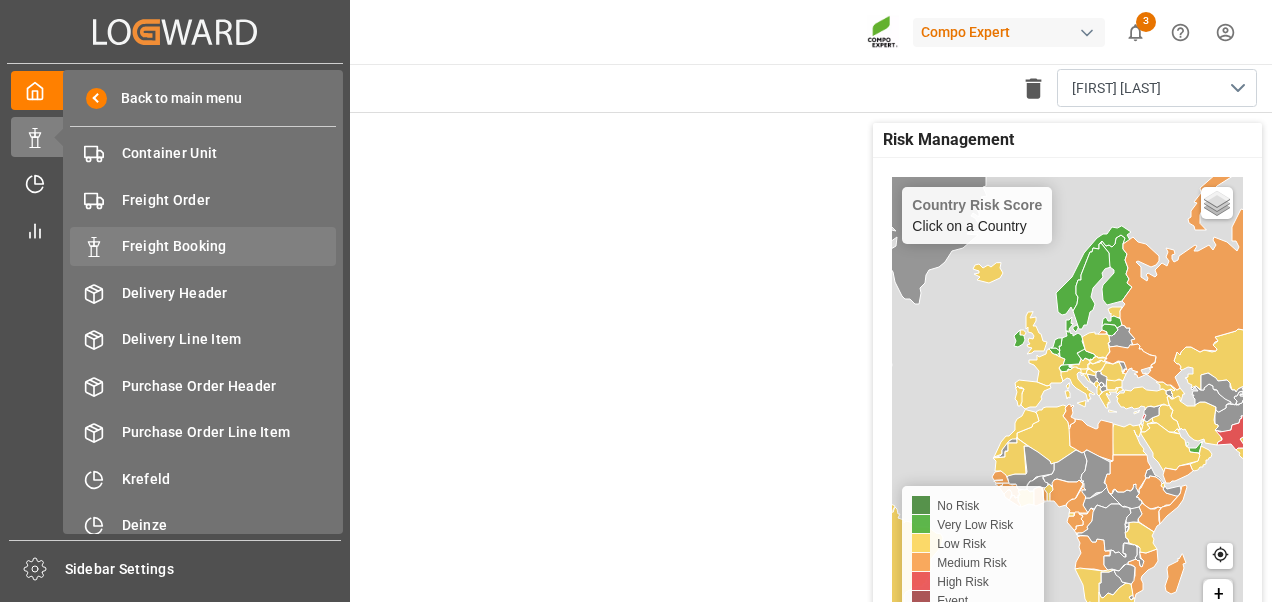 click on "Freight Booking" at bounding box center [229, 246] 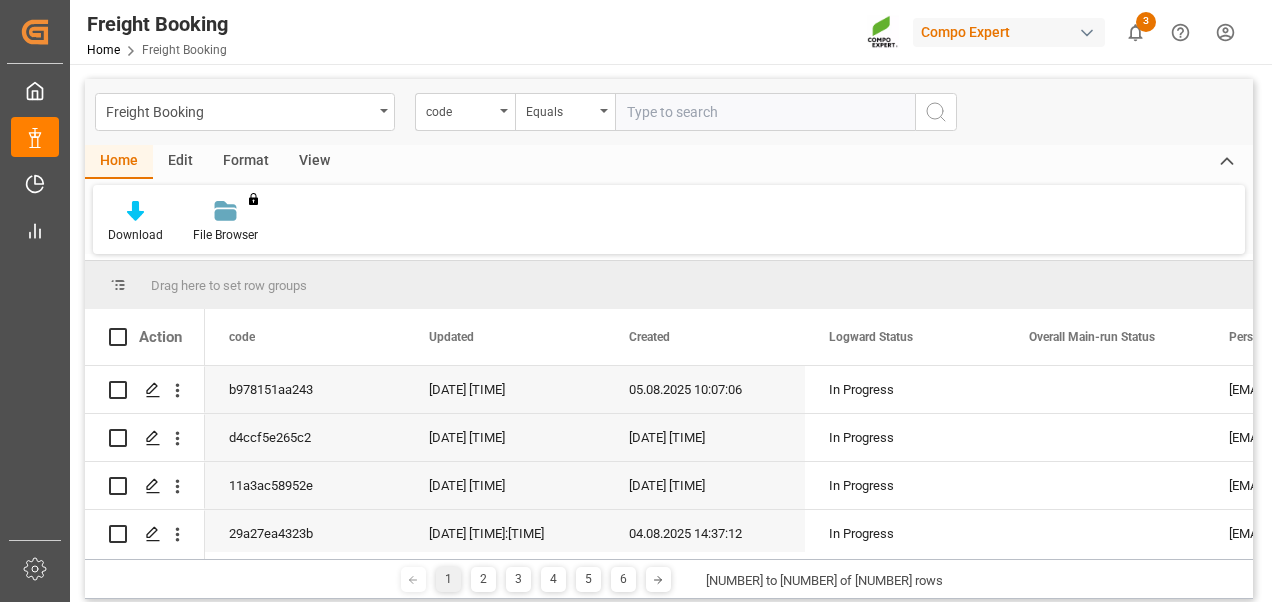 click on "View" at bounding box center [314, 162] 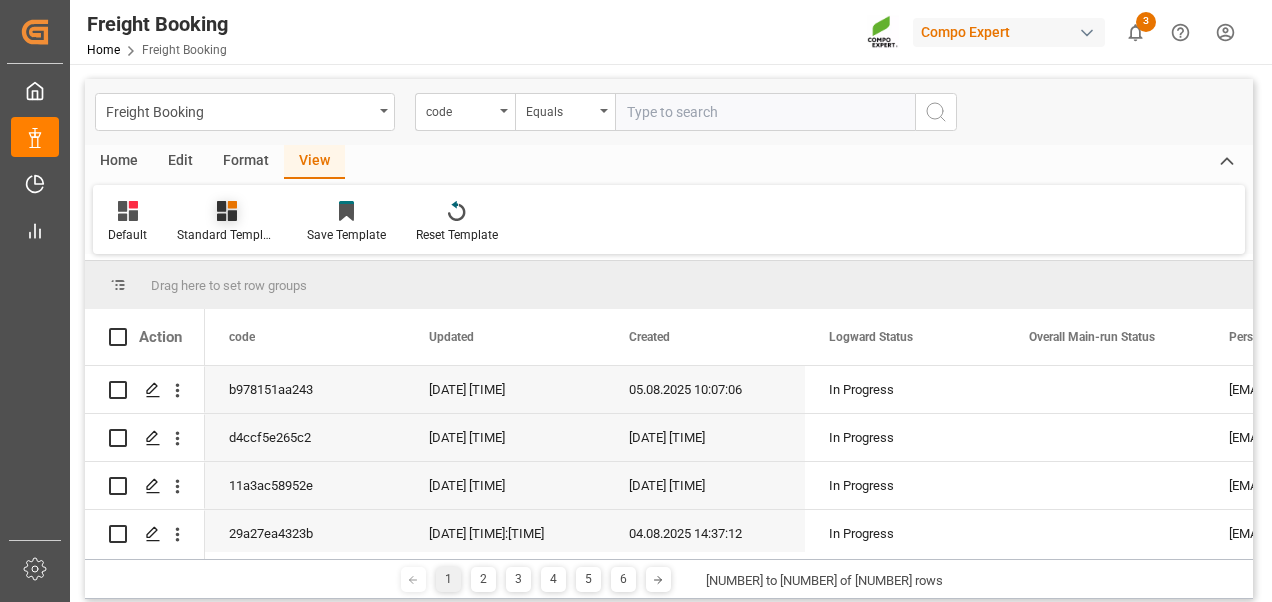 click 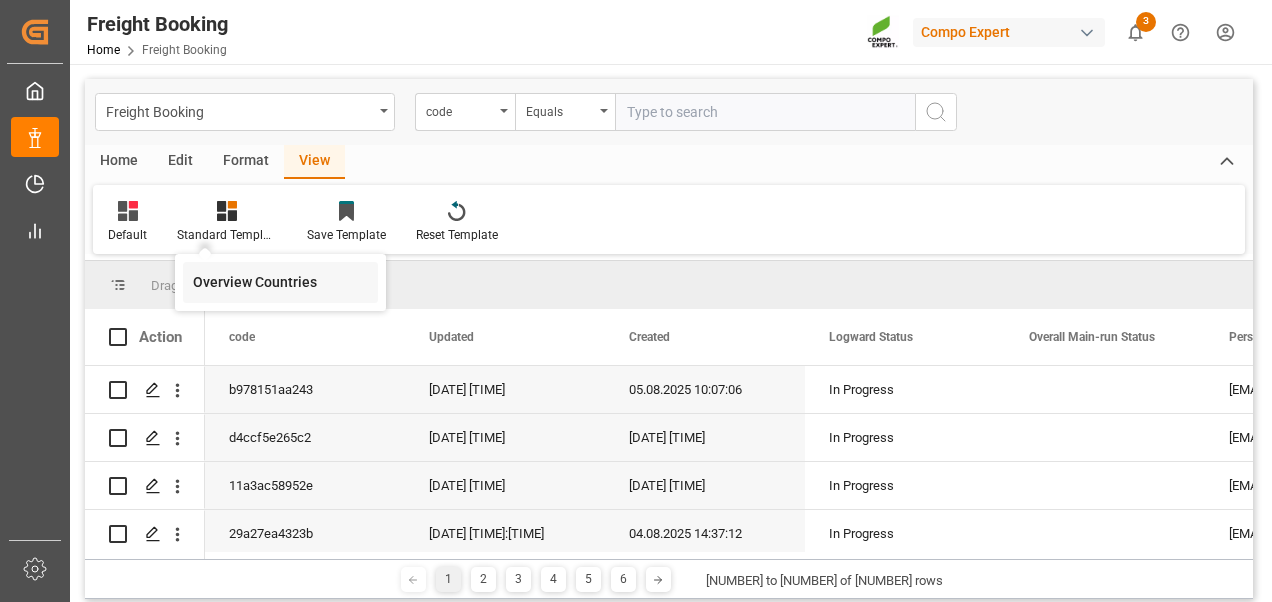 click on "Overview Countries" at bounding box center (280, 282) 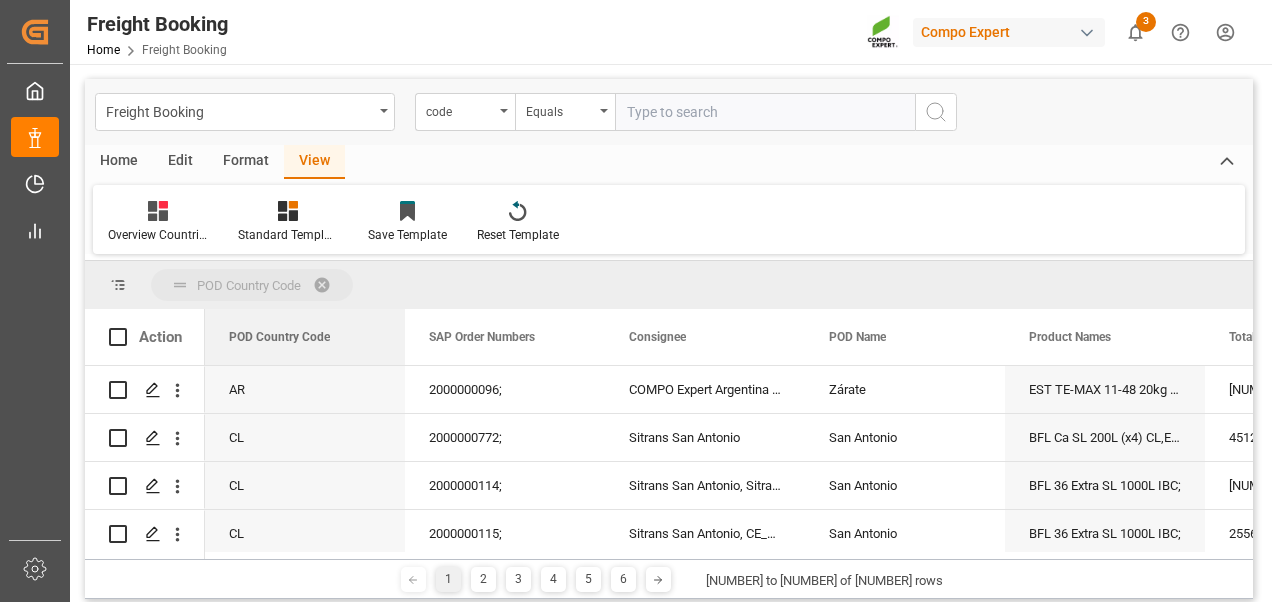 drag, startPoint x: 266, startPoint y: 339, endPoint x: 280, endPoint y: 286, distance: 54.81788 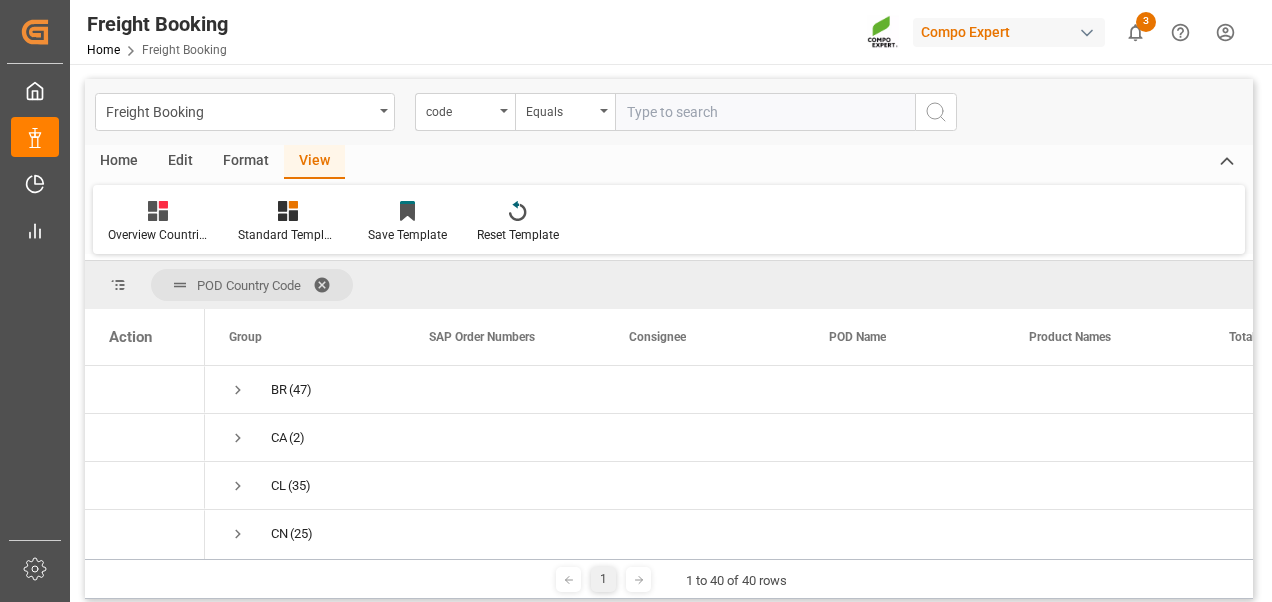 scroll, scrollTop: 156, scrollLeft: 0, axis: vertical 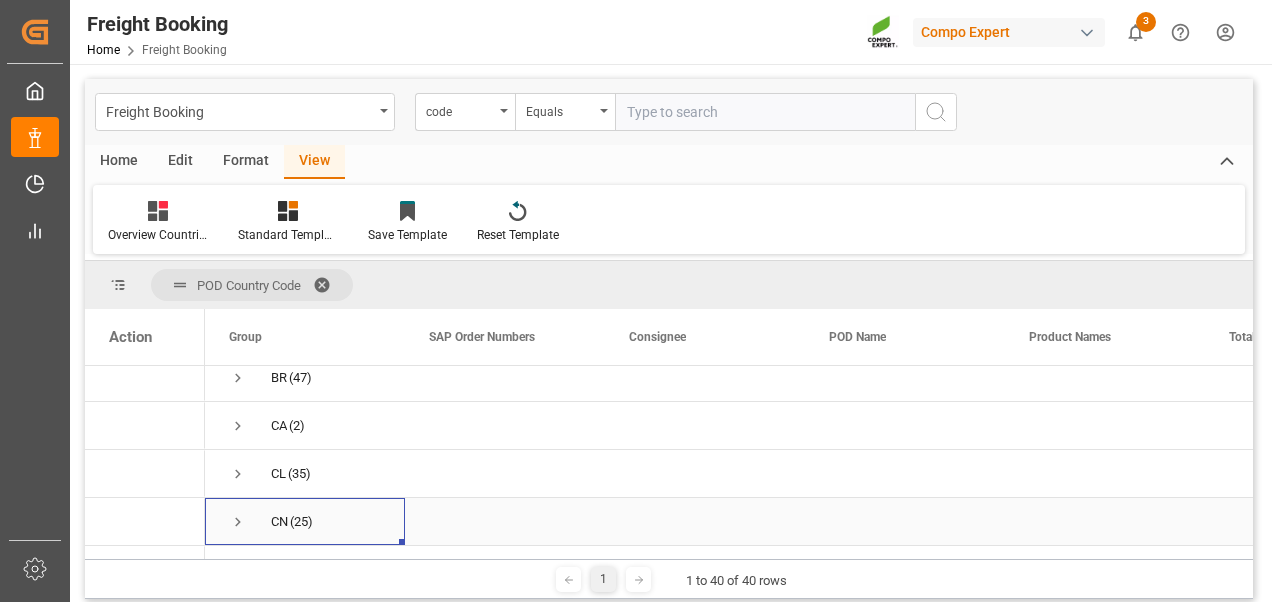 click at bounding box center [238, 522] 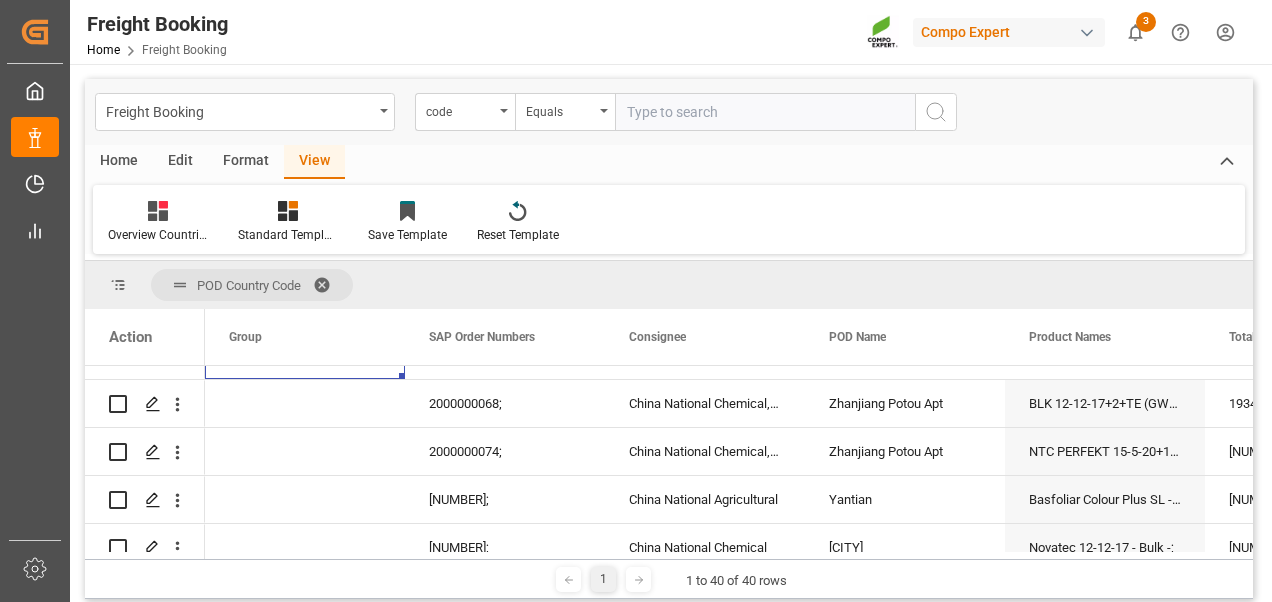 scroll, scrollTop: 358, scrollLeft: 0, axis: vertical 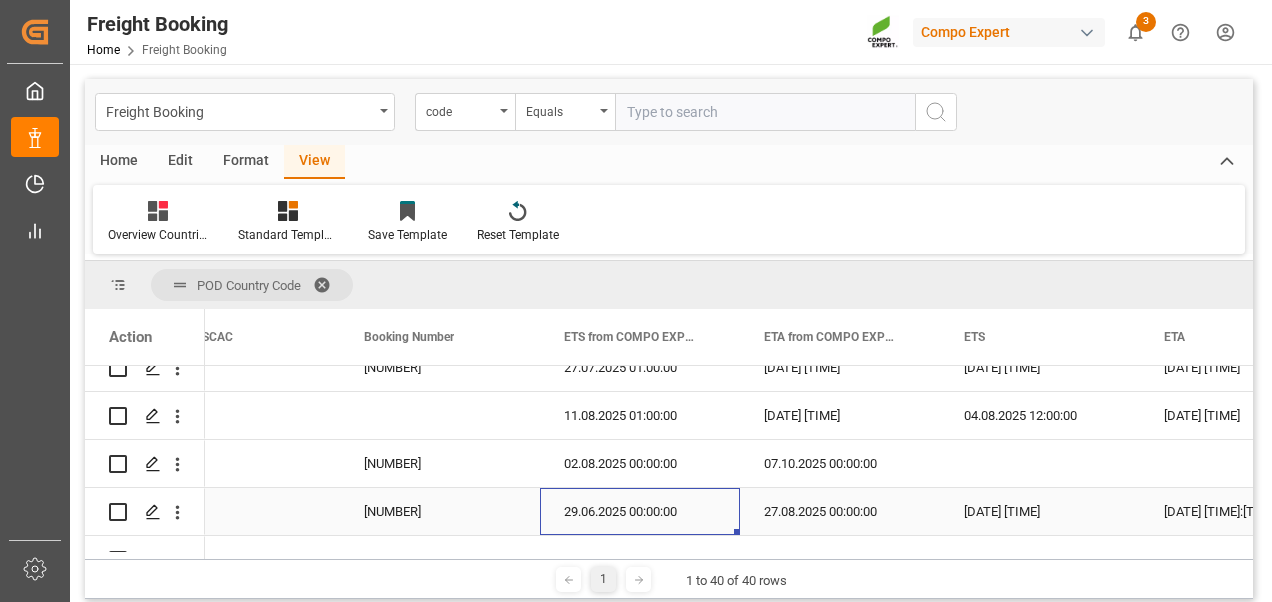 click on "29.06.2025 00:00:00" at bounding box center (640, 511) 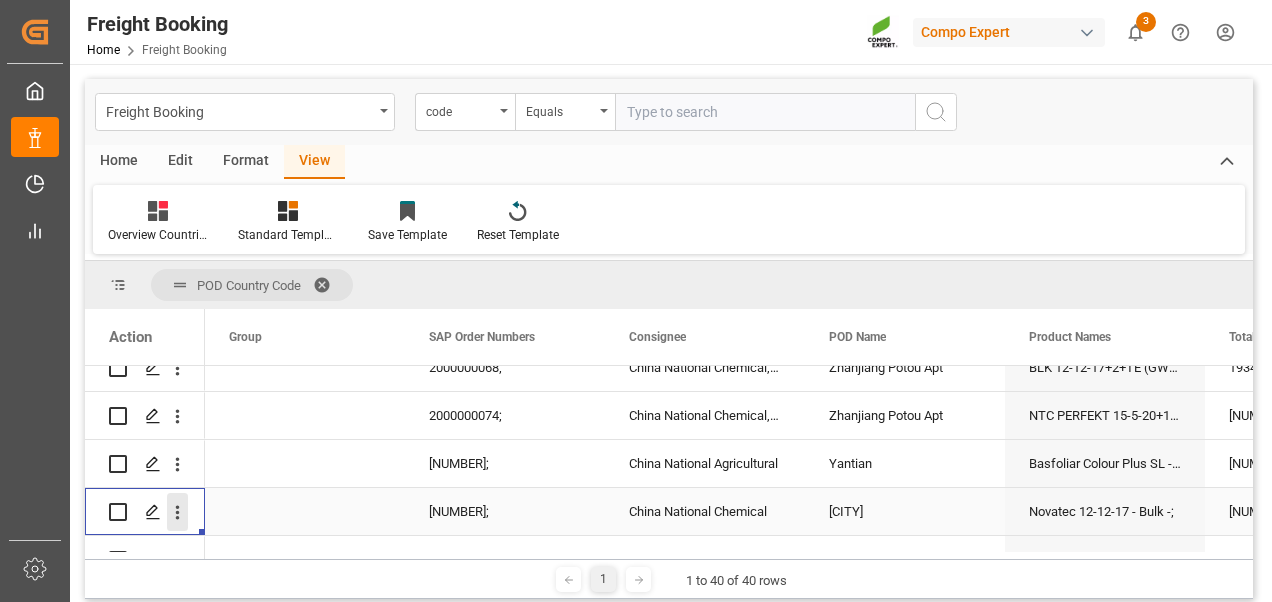 click 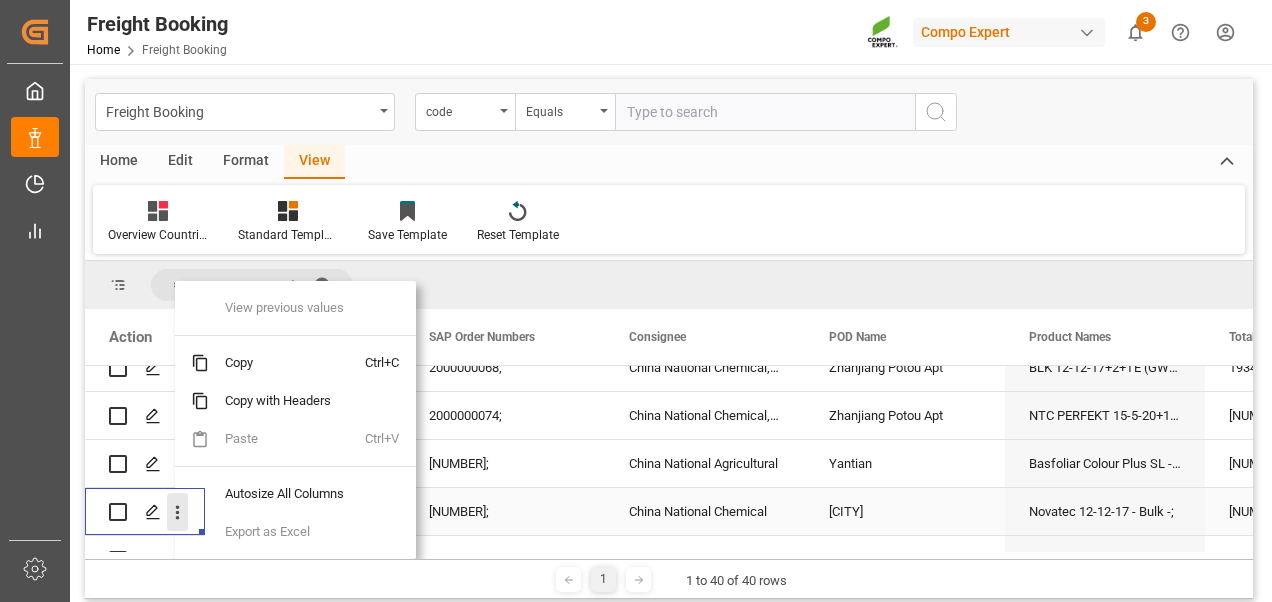 click 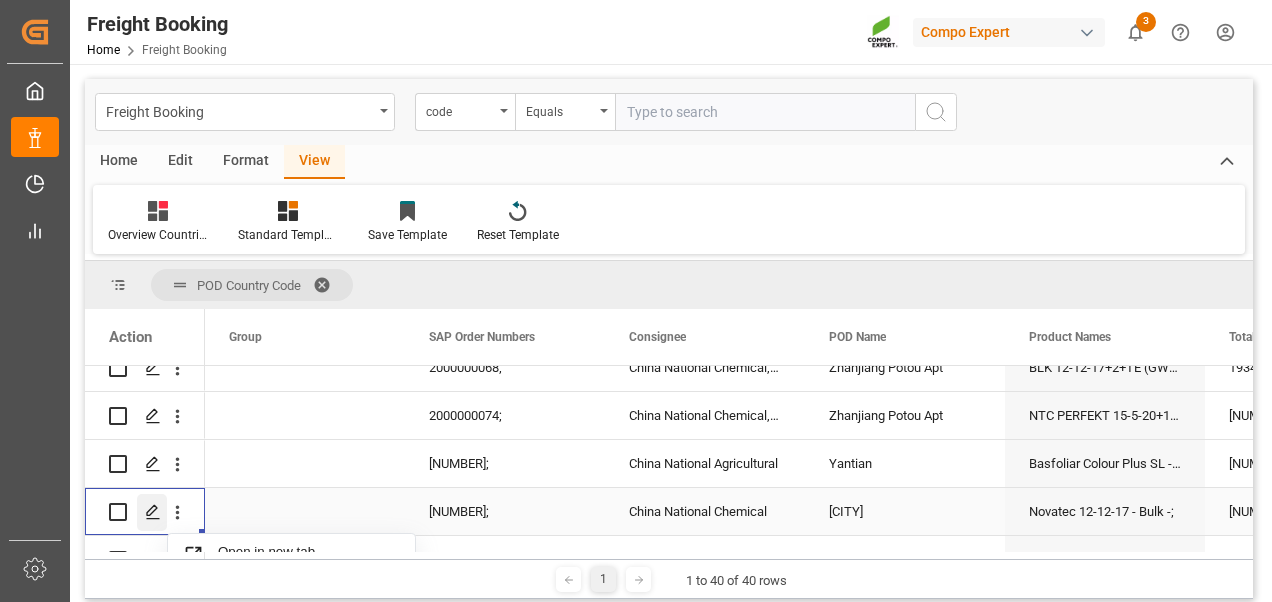 click 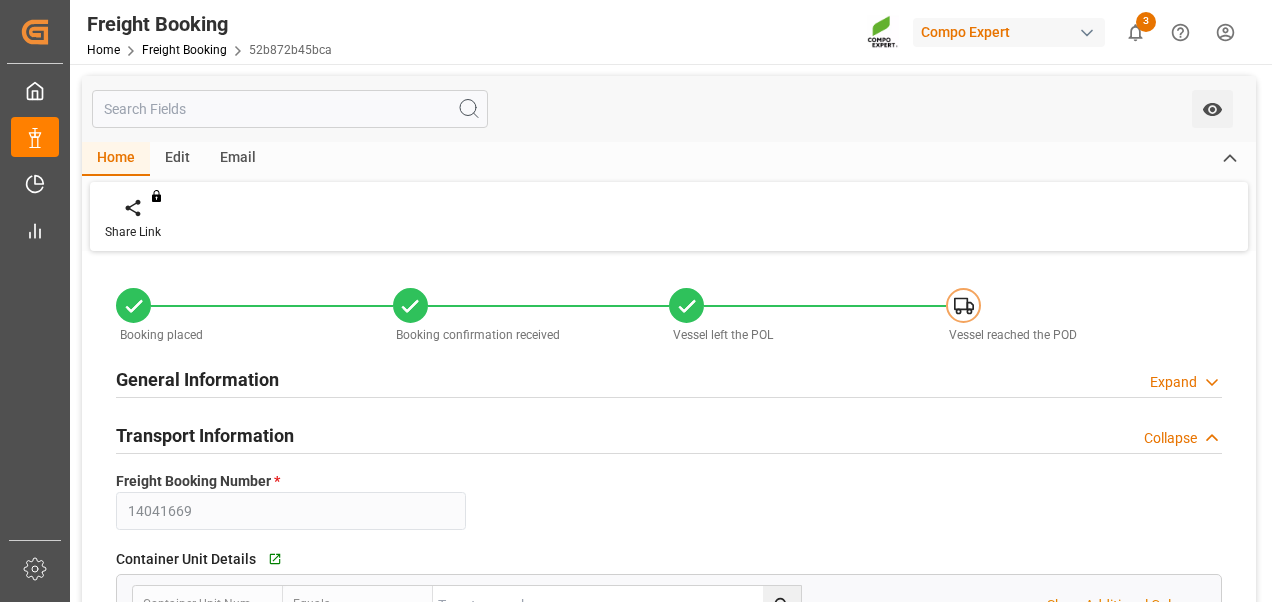 type on "EGLV" 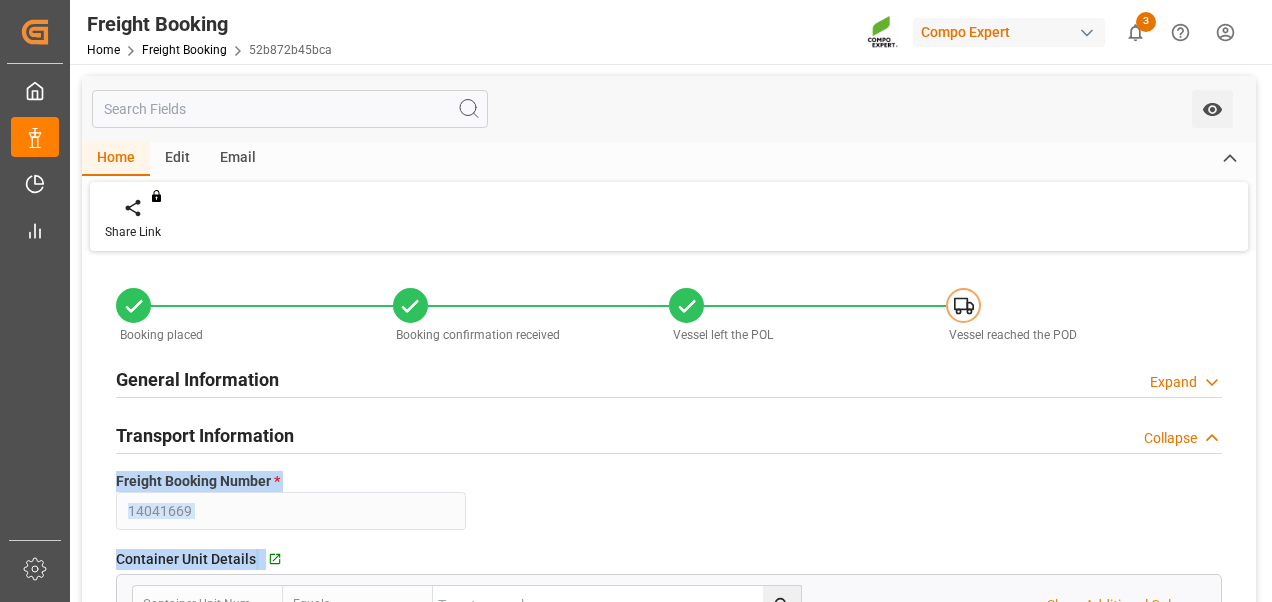 drag, startPoint x: 1262, startPoint y: 460, endPoint x: 1259, endPoint y: 536, distance: 76.05919 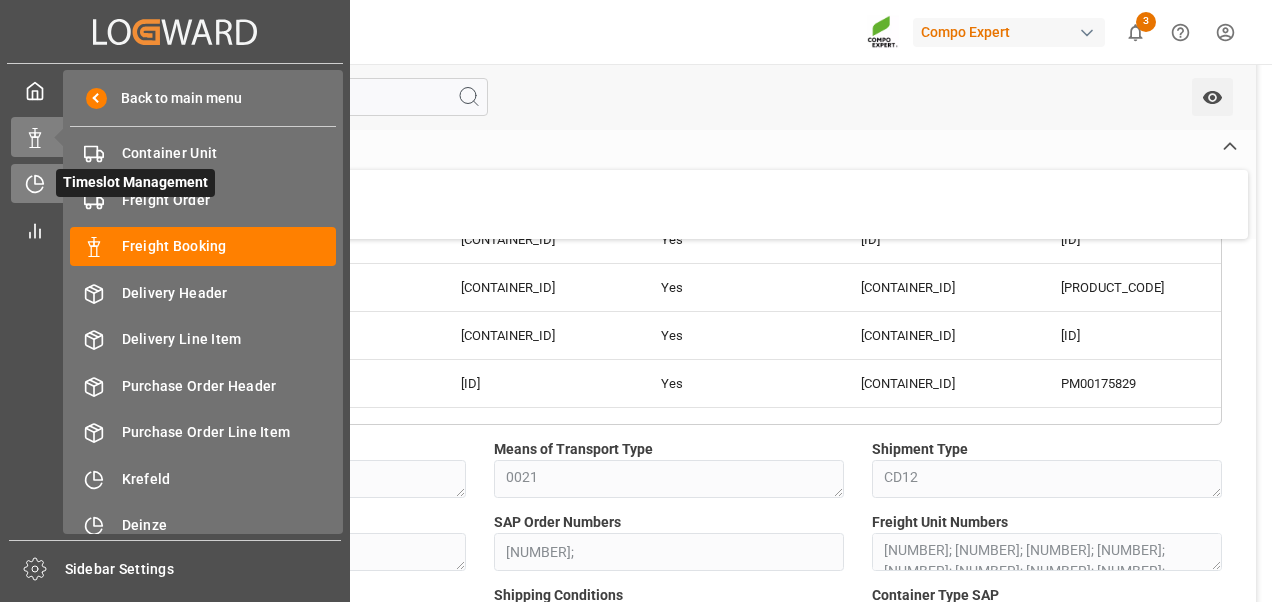 click on "Timeslot Management" at bounding box center [135, 183] 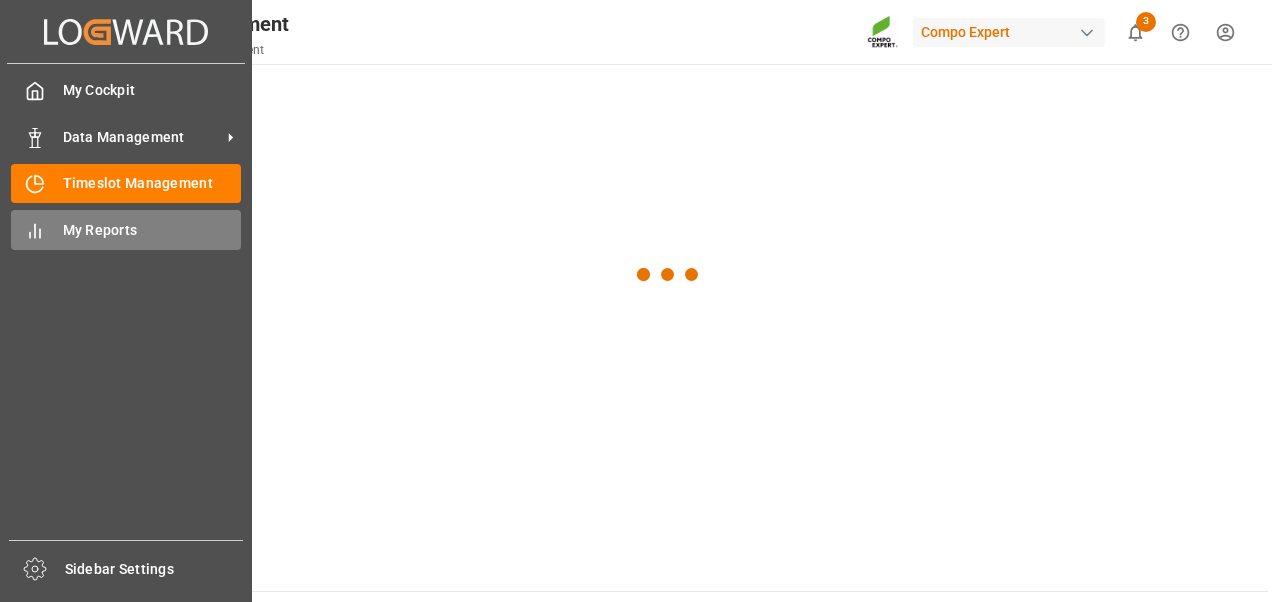 click on "My Reports" at bounding box center [152, 230] 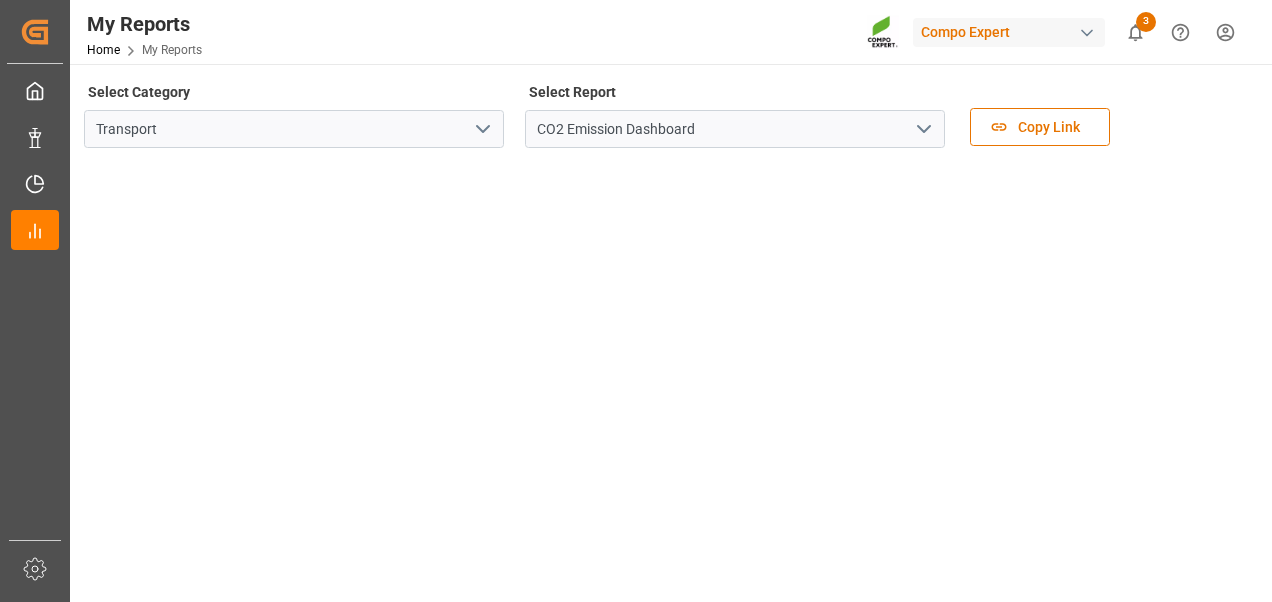 click 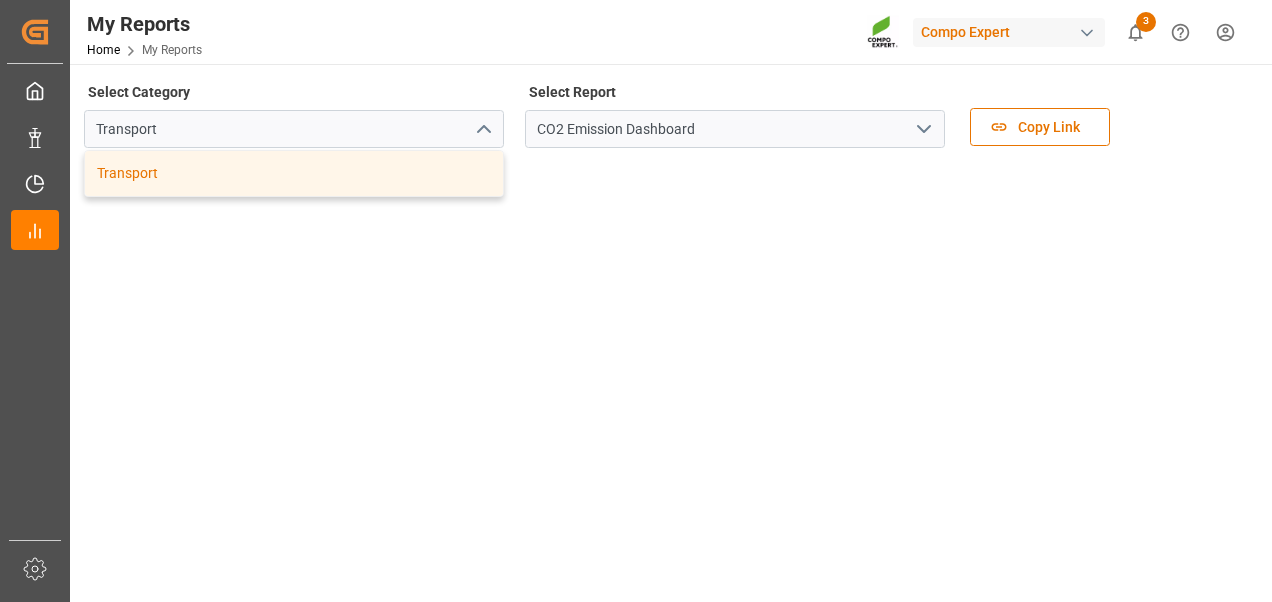 click 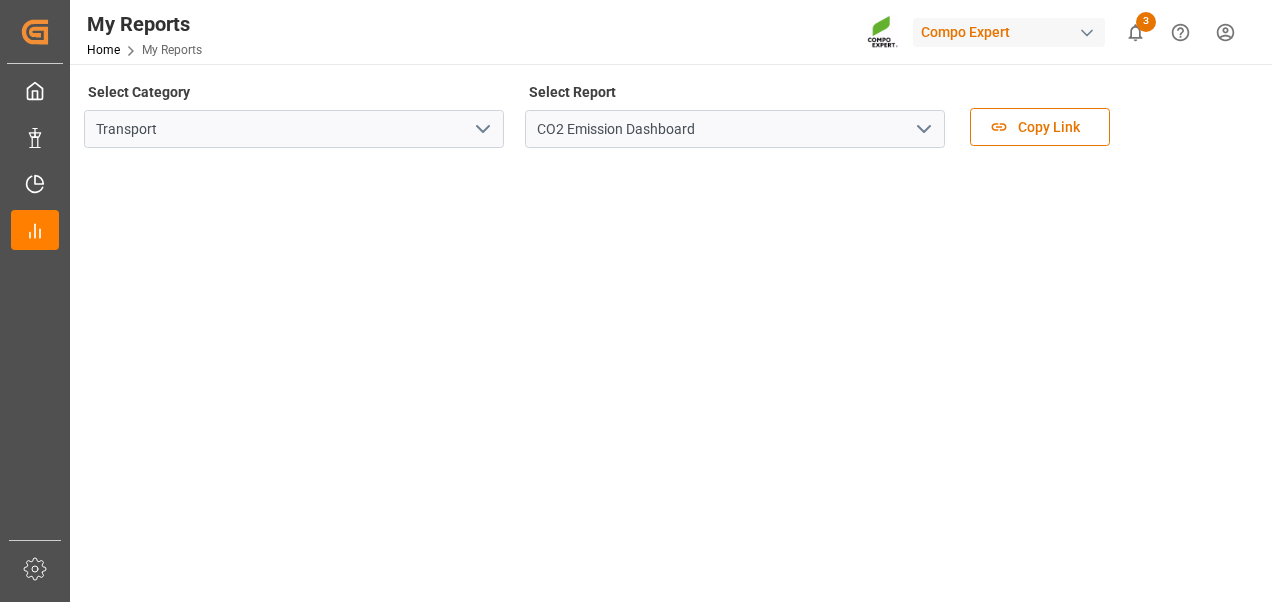 click 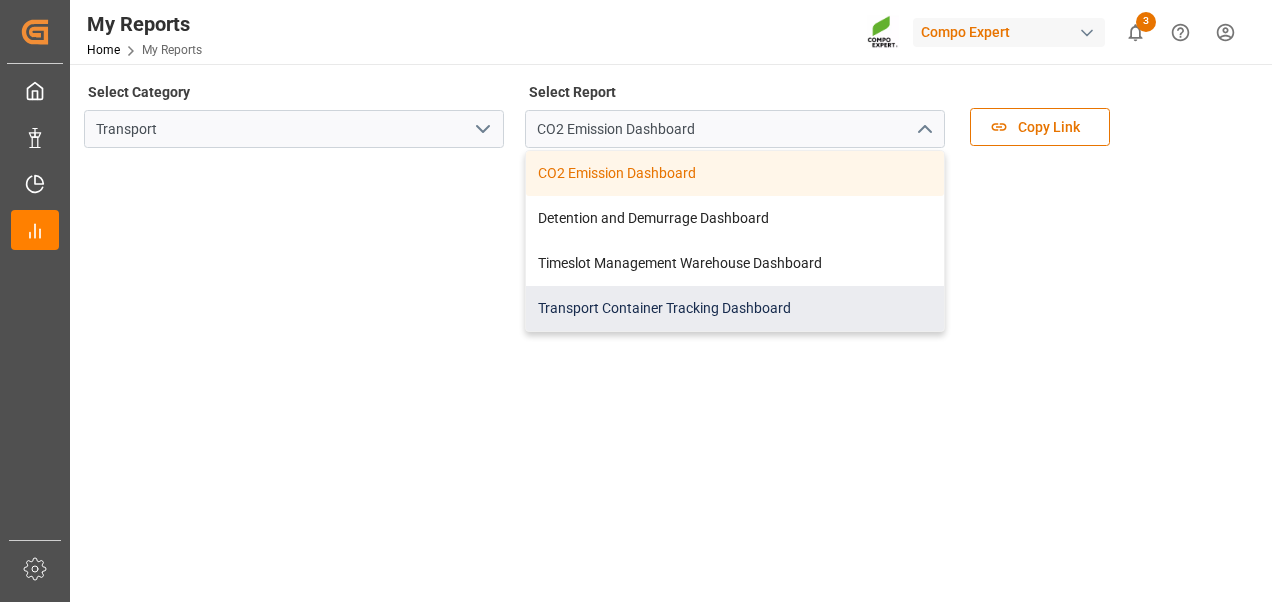 click on "Transport Container Tracking Dashboard" at bounding box center [735, 308] 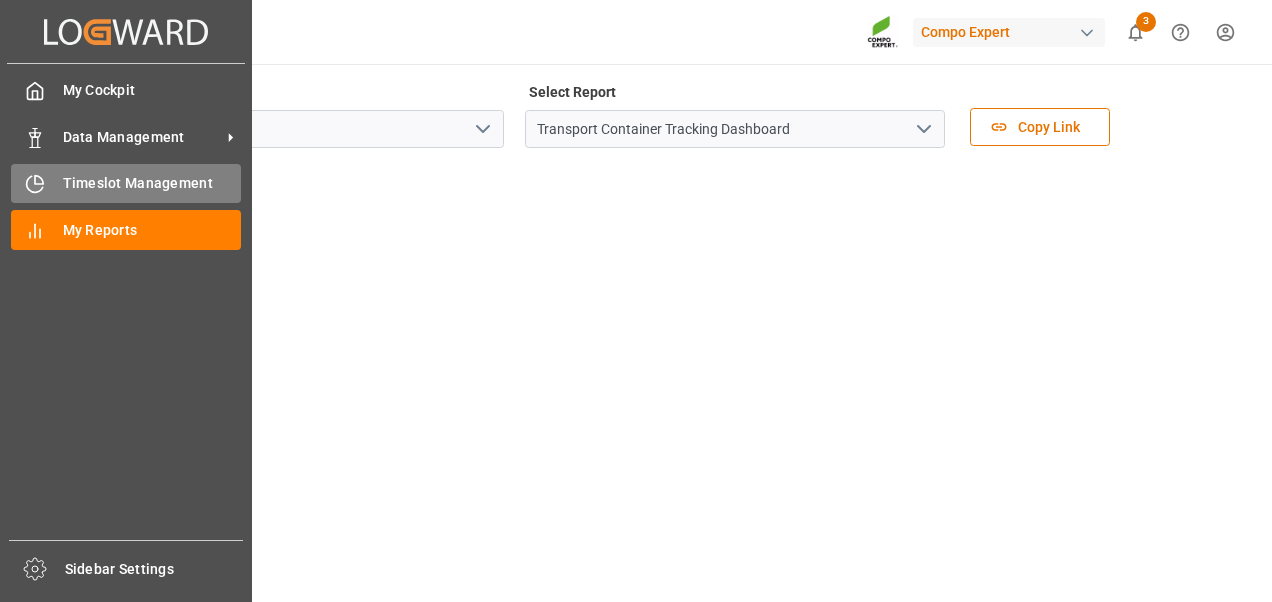 click on "Timeslot Management" at bounding box center (152, 183) 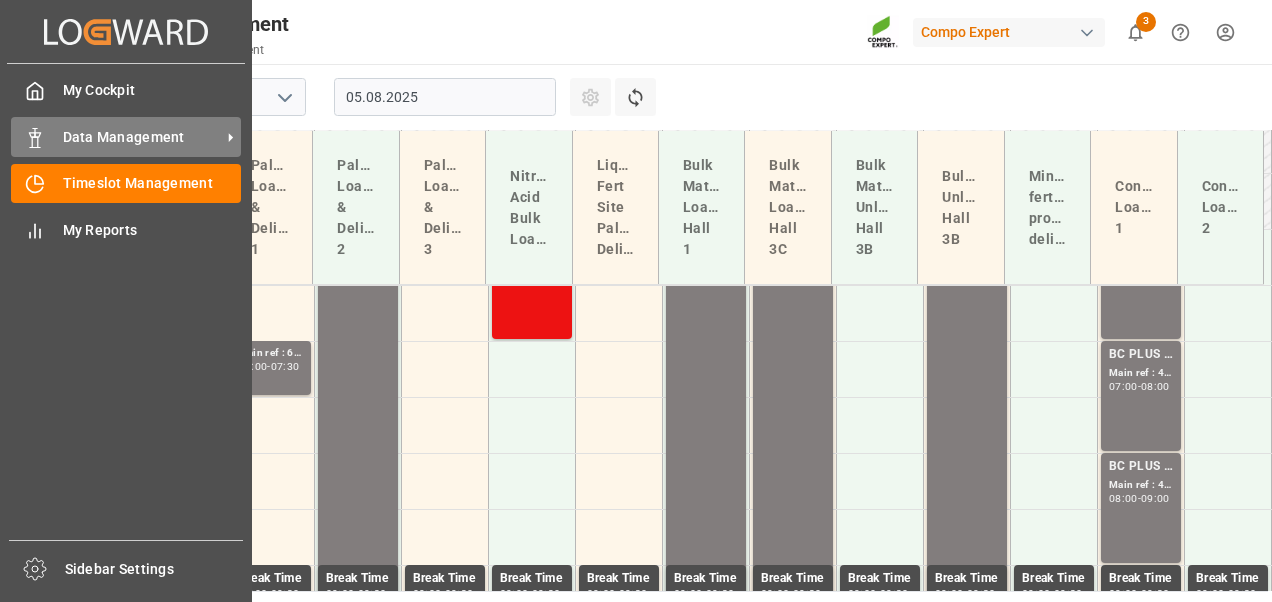 click on "Data Management" at bounding box center [142, 137] 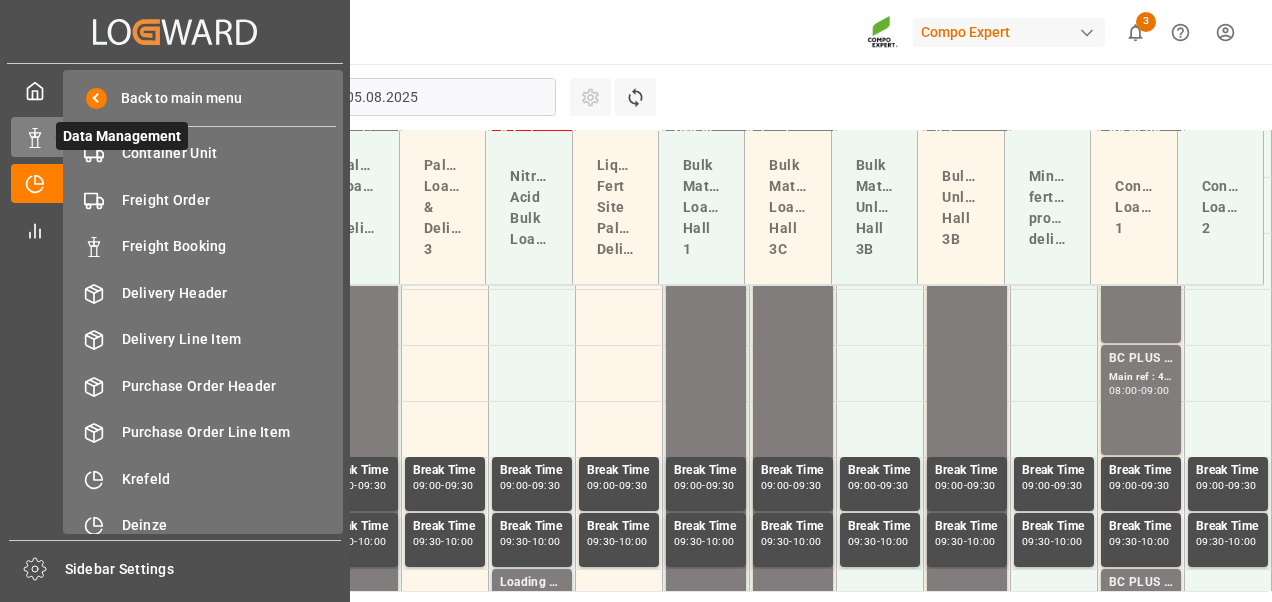 scroll, scrollTop: 1078, scrollLeft: 0, axis: vertical 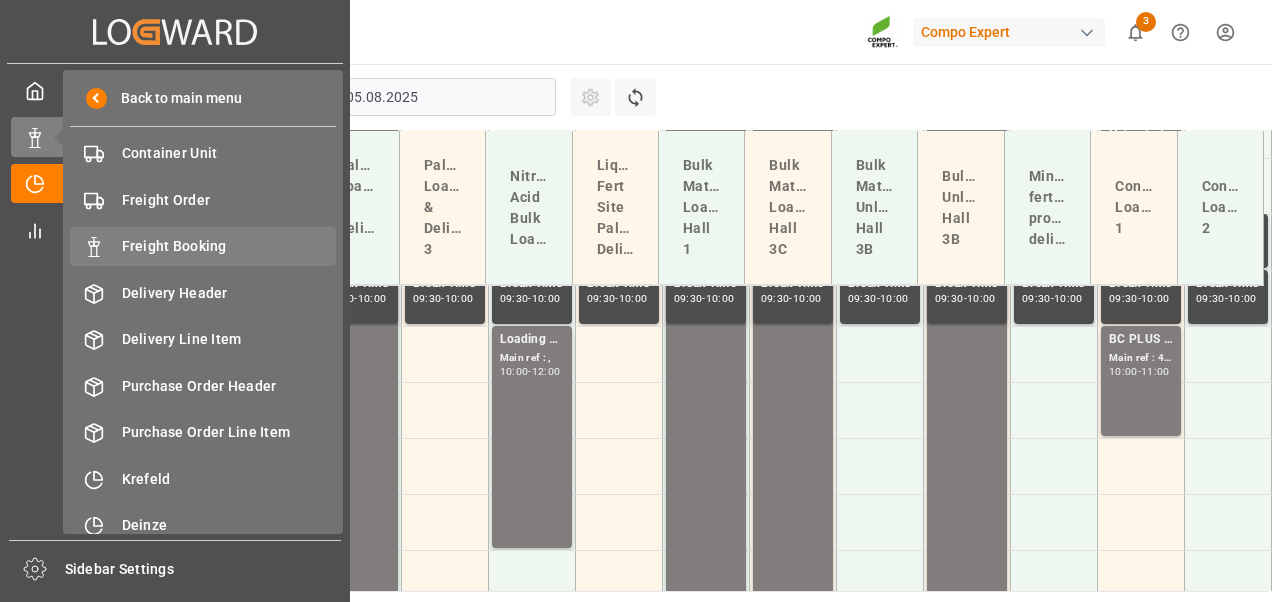 click on "Freight Booking" at bounding box center [229, 246] 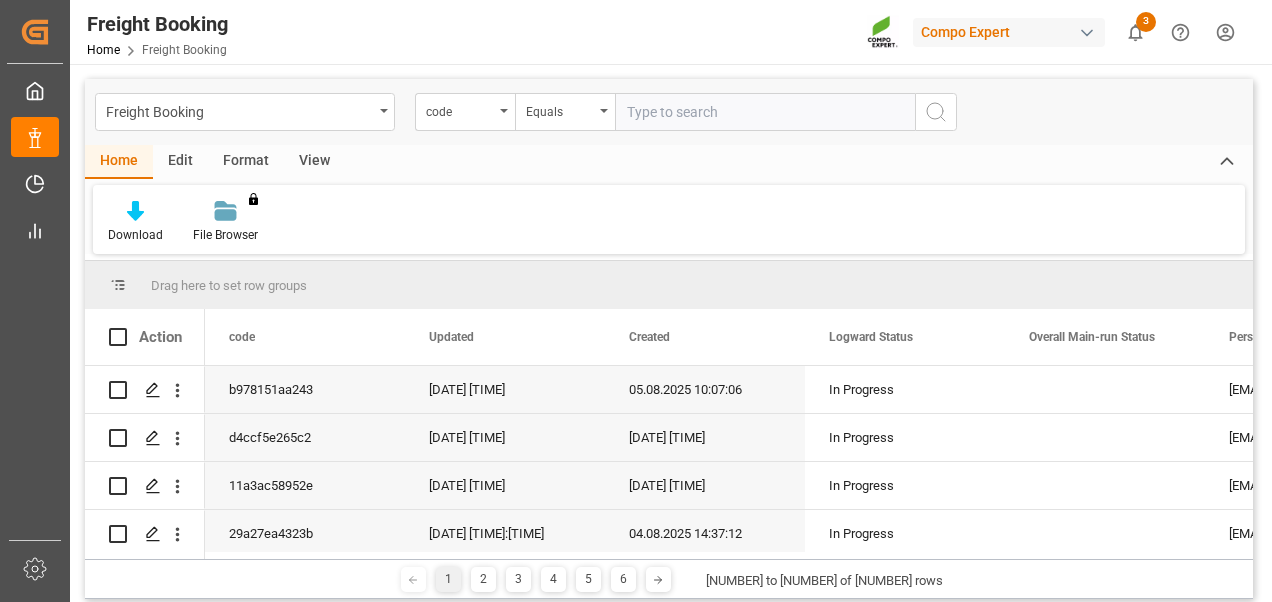 click on "View" at bounding box center (314, 162) 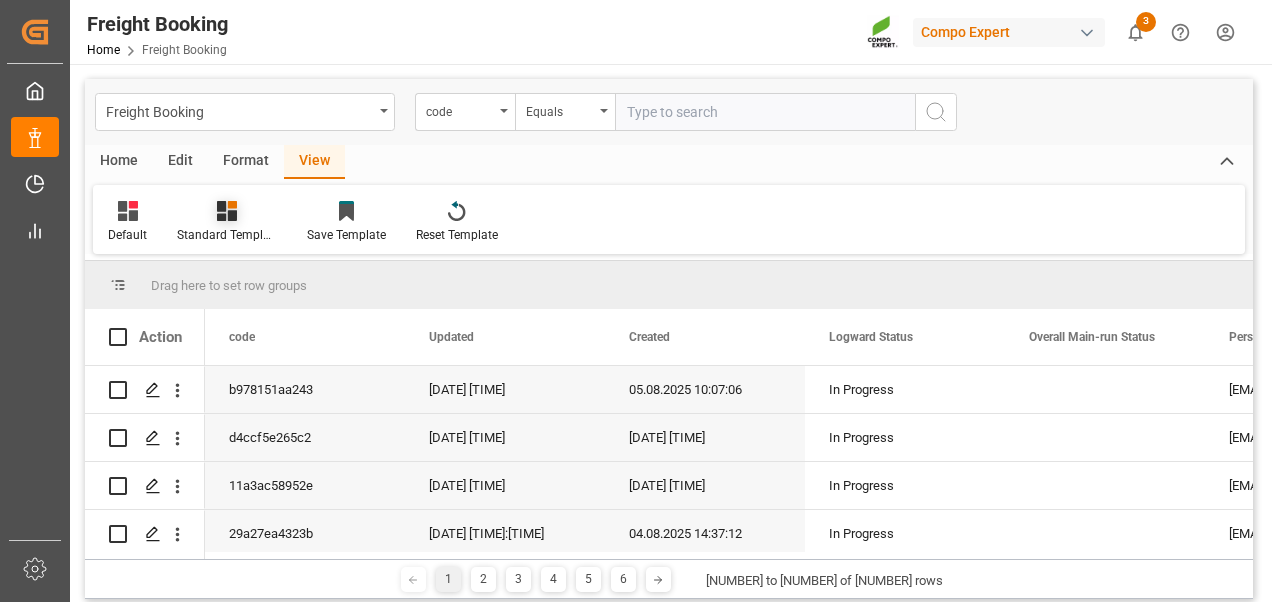 click on "Standard Templates" at bounding box center [227, 235] 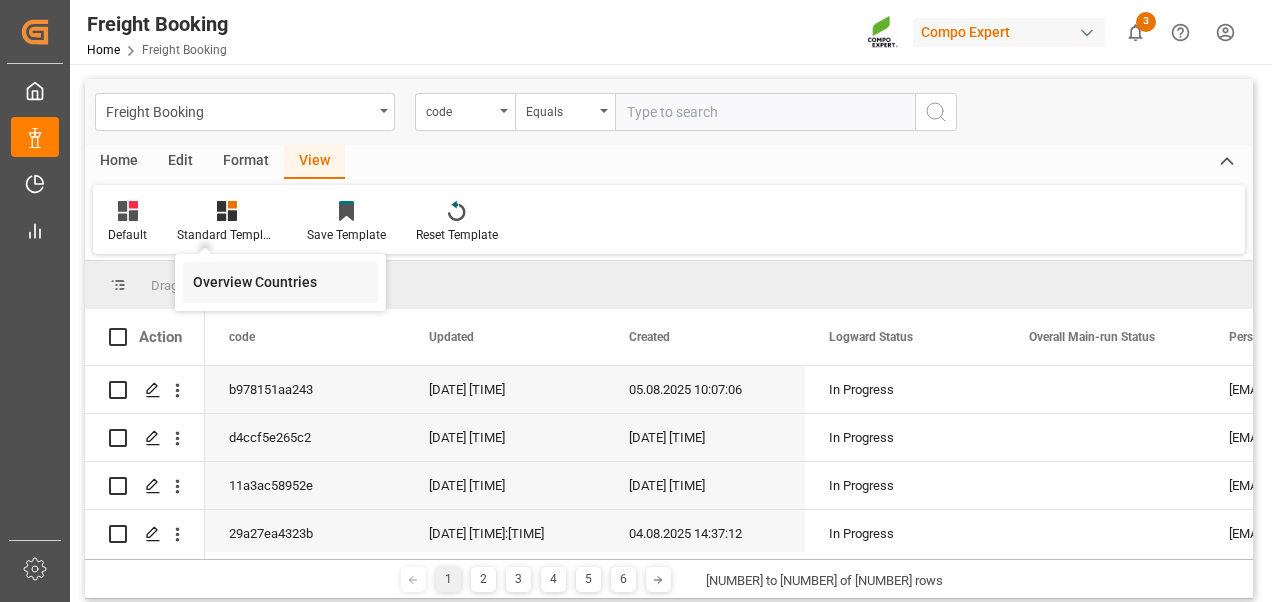click on "Overview Countries" at bounding box center [280, 282] 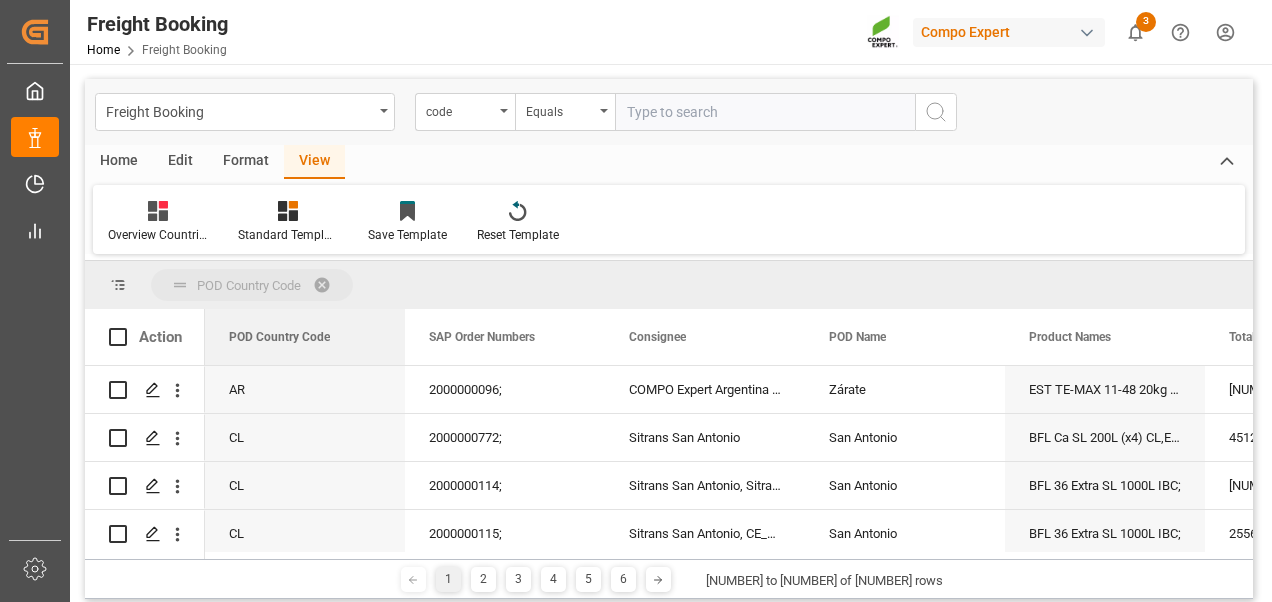 drag, startPoint x: 276, startPoint y: 340, endPoint x: 290, endPoint y: 292, distance: 50 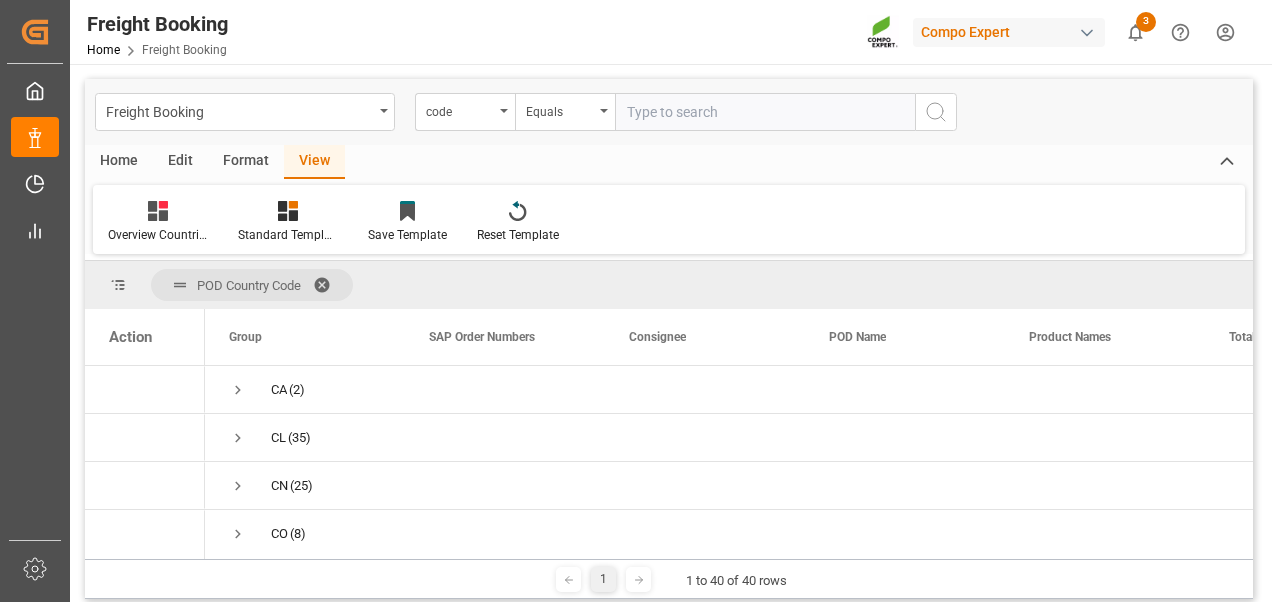 scroll, scrollTop: 200, scrollLeft: 0, axis: vertical 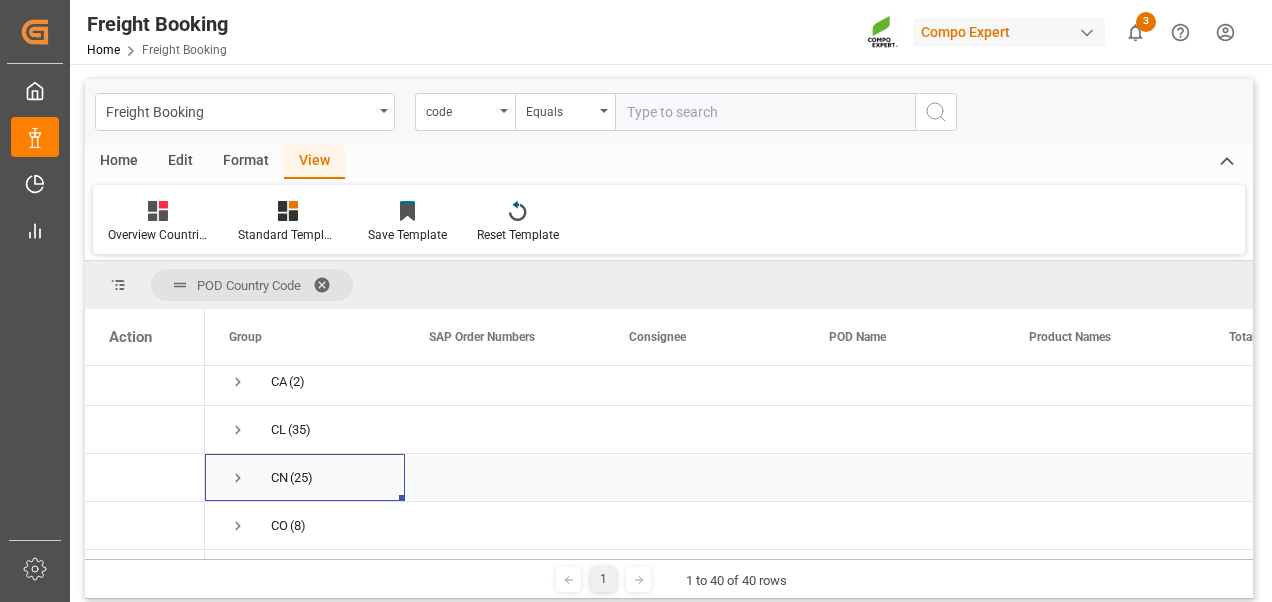 click at bounding box center [238, 478] 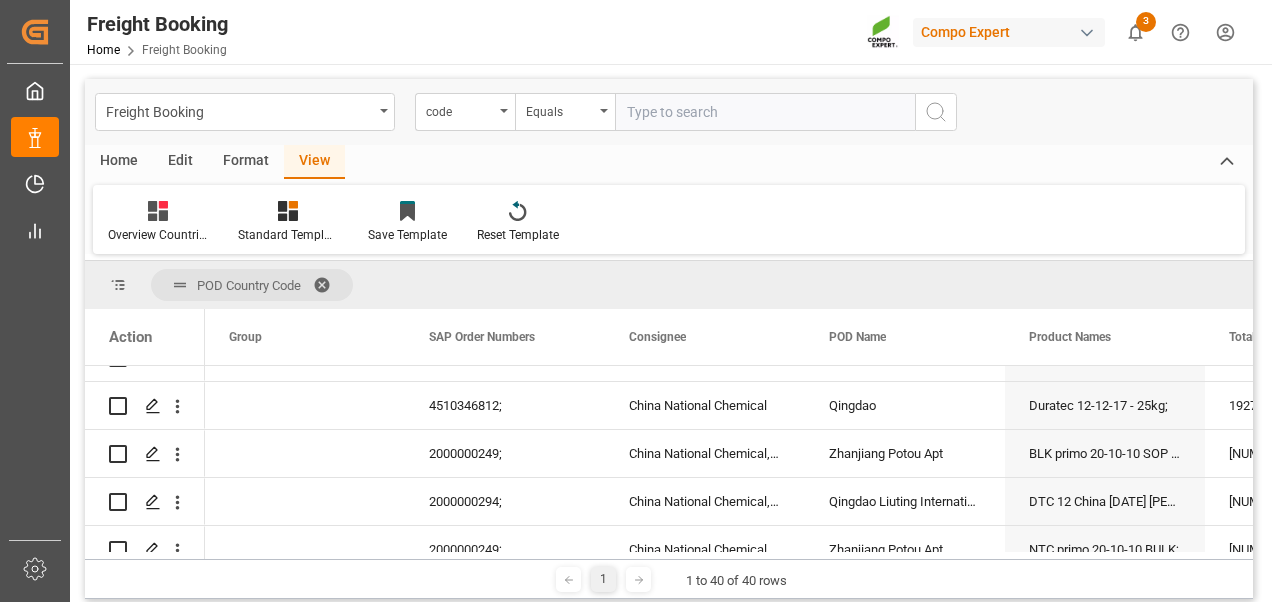 scroll, scrollTop: 825, scrollLeft: 0, axis: vertical 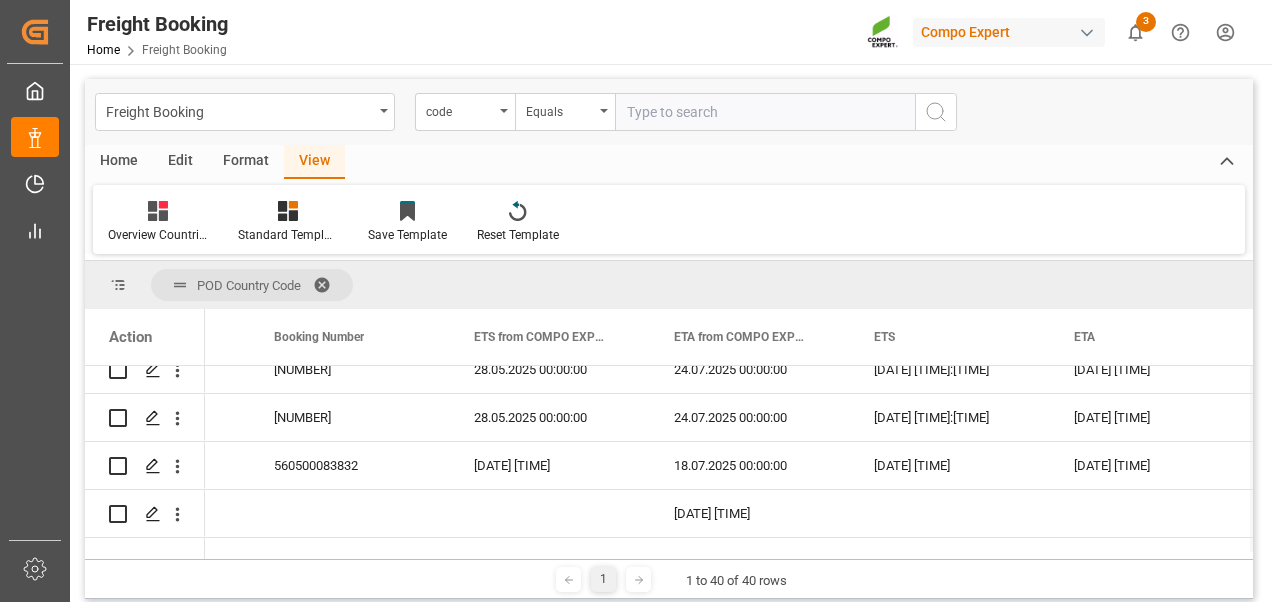 drag, startPoint x: 793, startPoint y: 552, endPoint x: 698, endPoint y: 550, distance: 95.02105 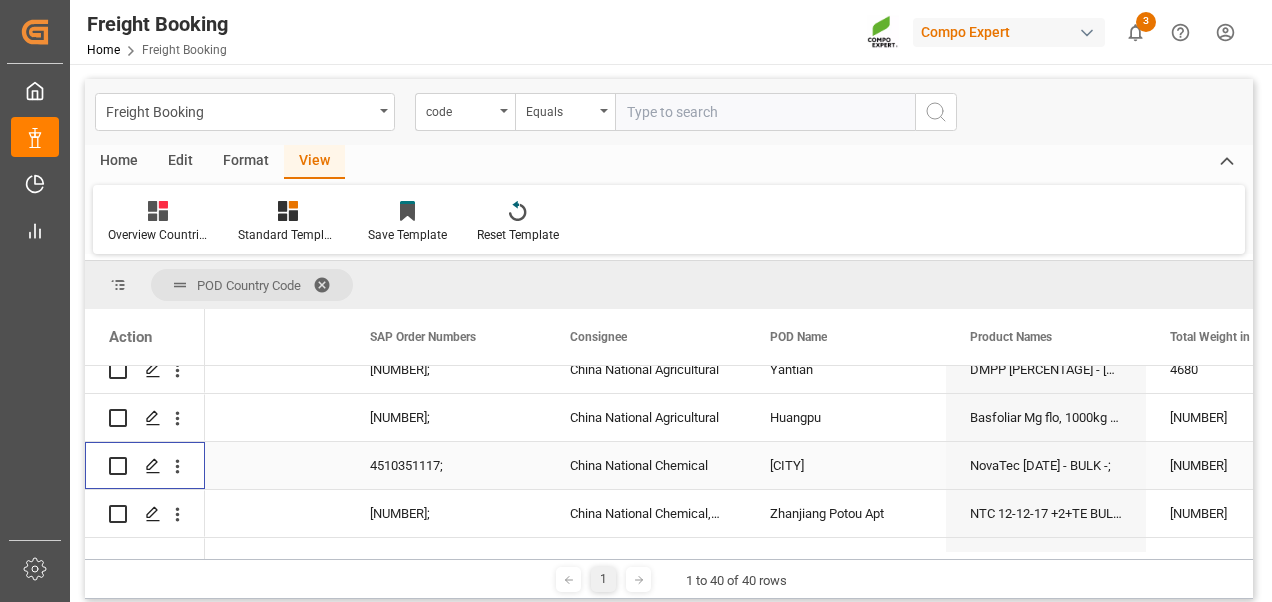 click at bounding box center [118, 466] 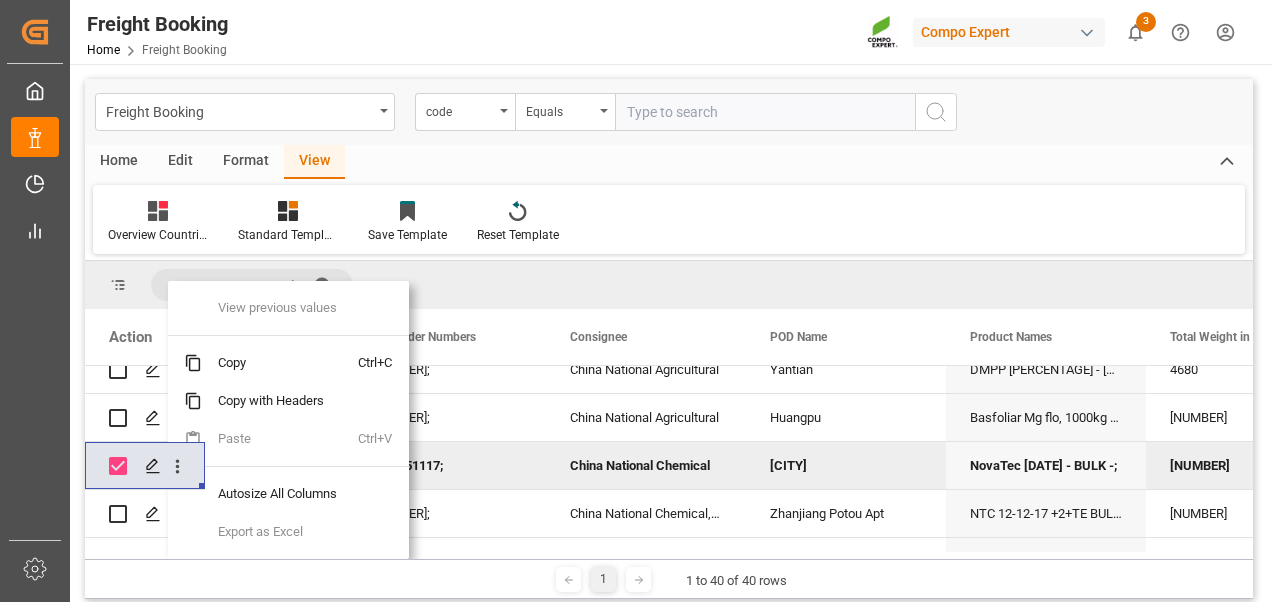 click at bounding box center (145, 465) 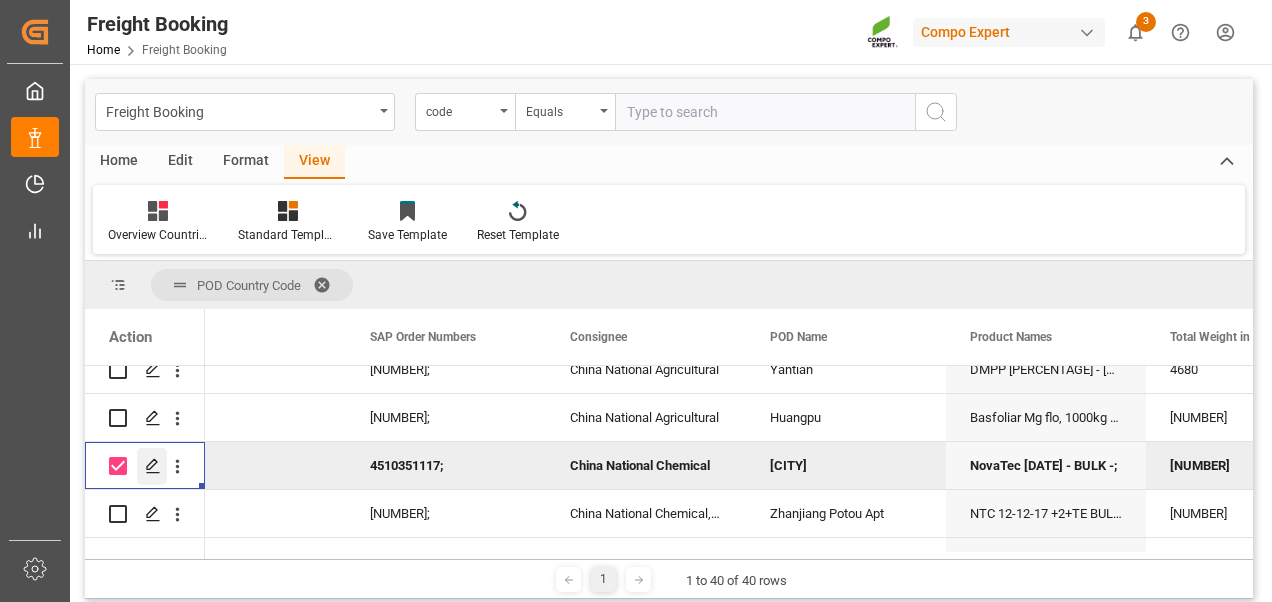 click 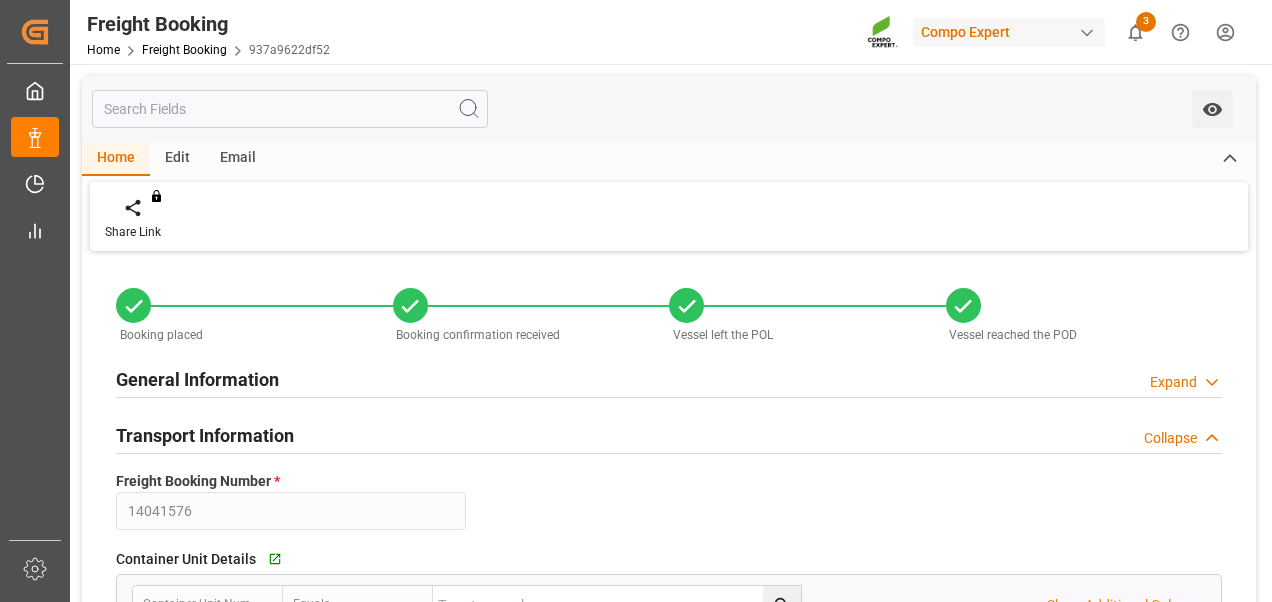 type on "EGLV" 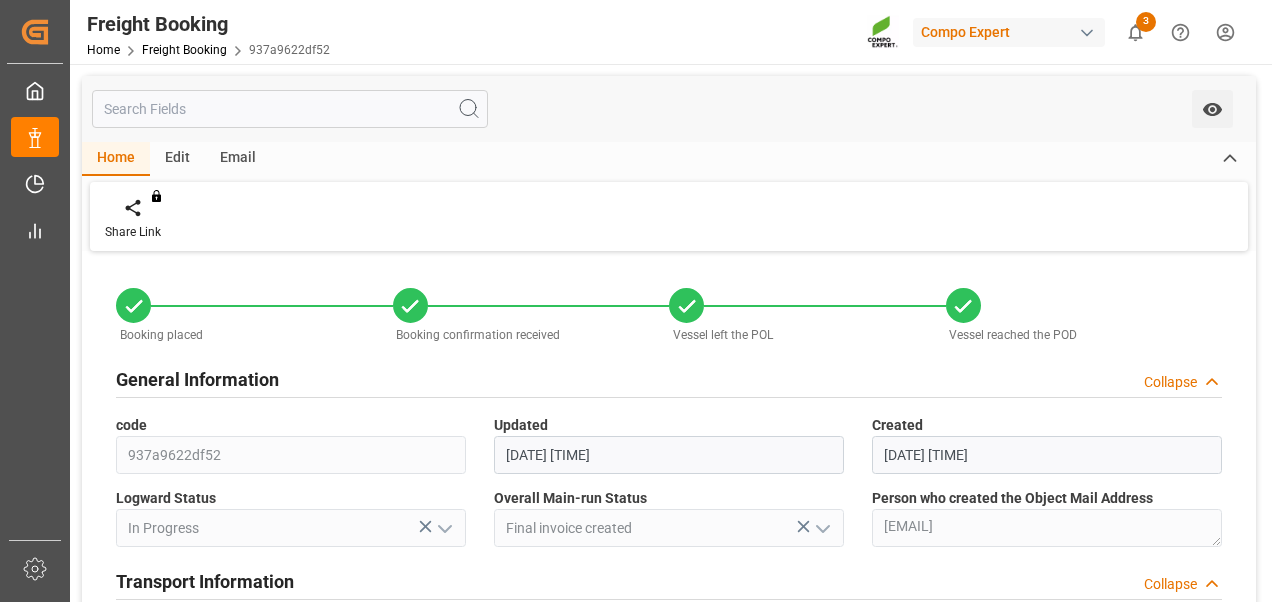click 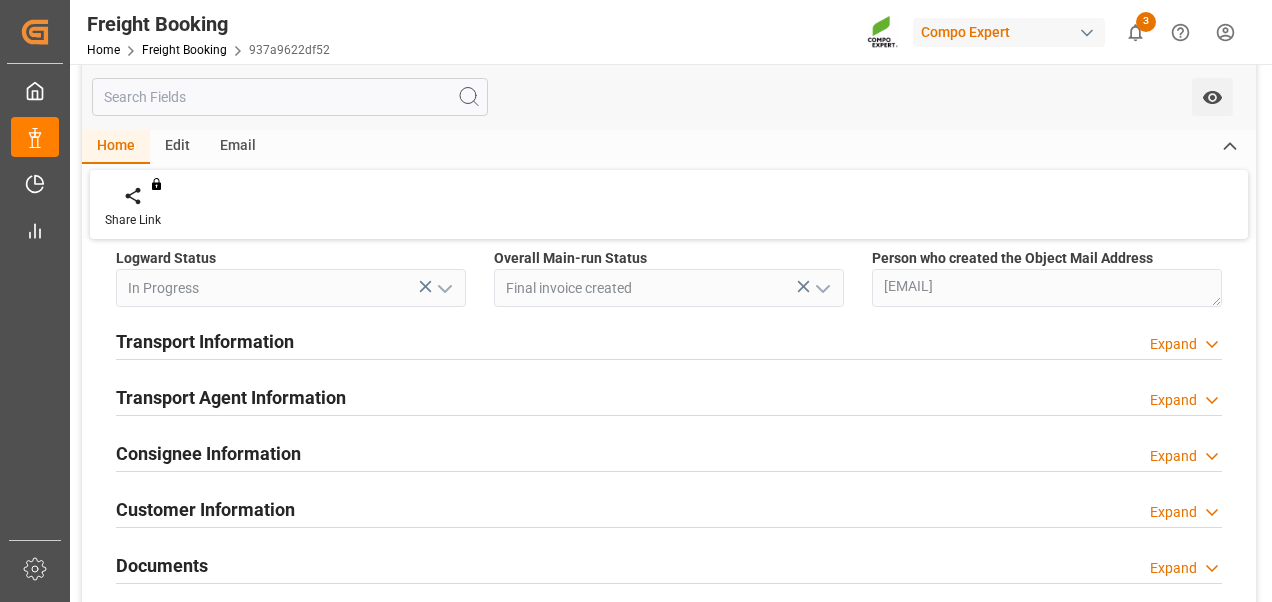 scroll, scrollTop: 280, scrollLeft: 0, axis: vertical 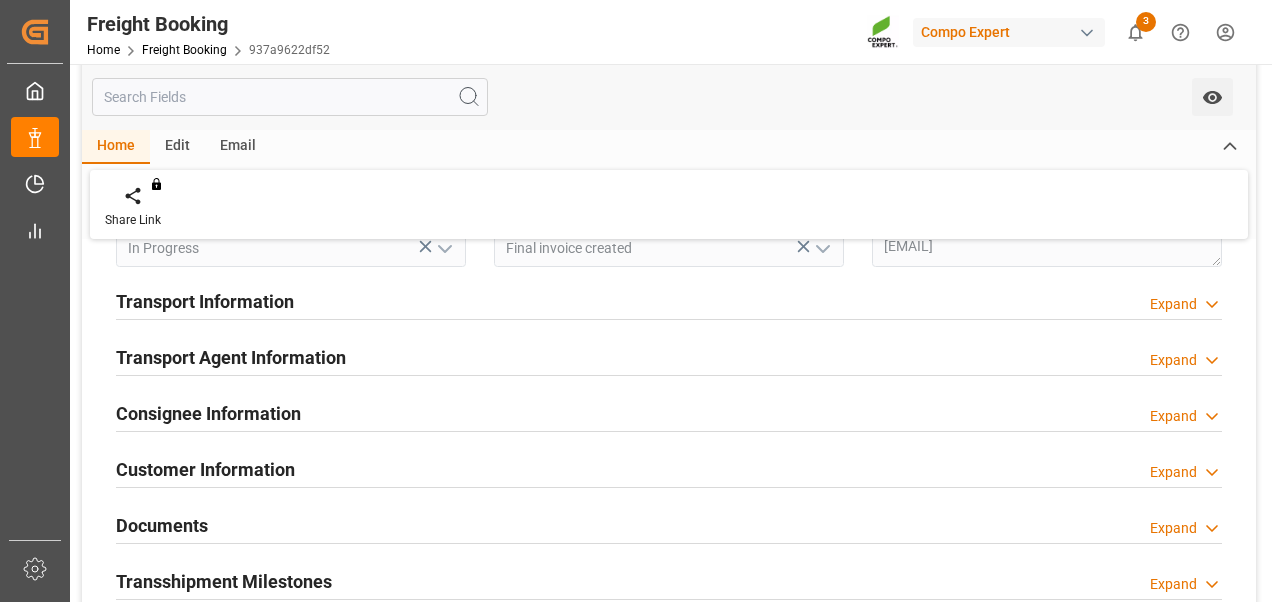 click on "Transport Information" at bounding box center [205, 301] 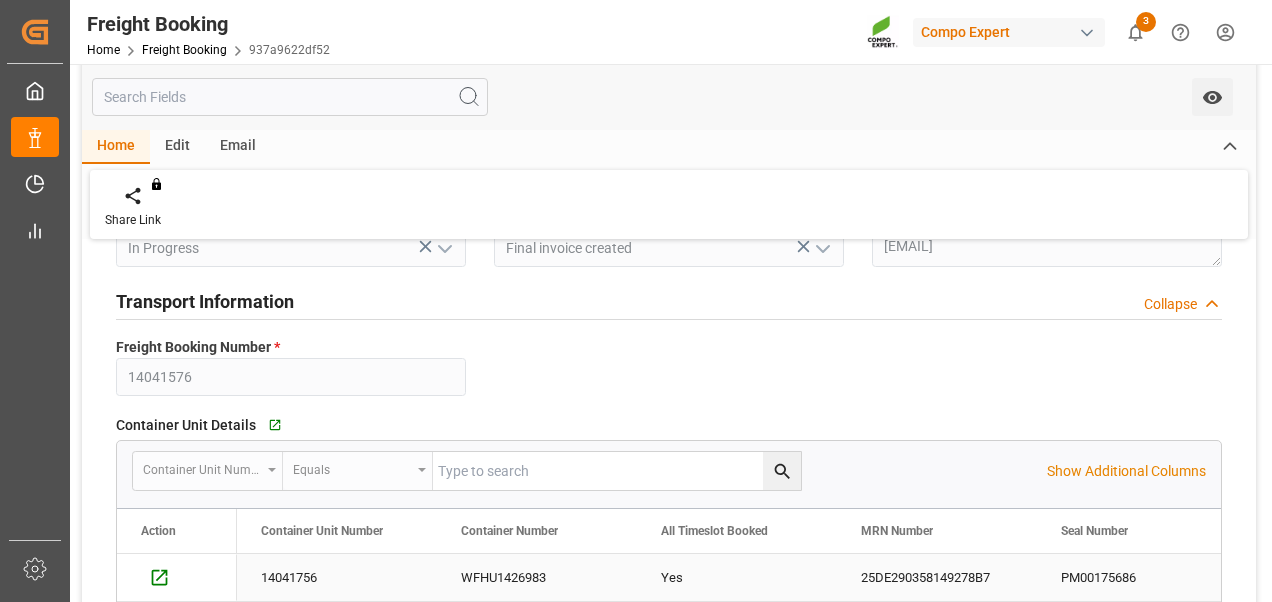 click on "14041756" at bounding box center [337, 577] 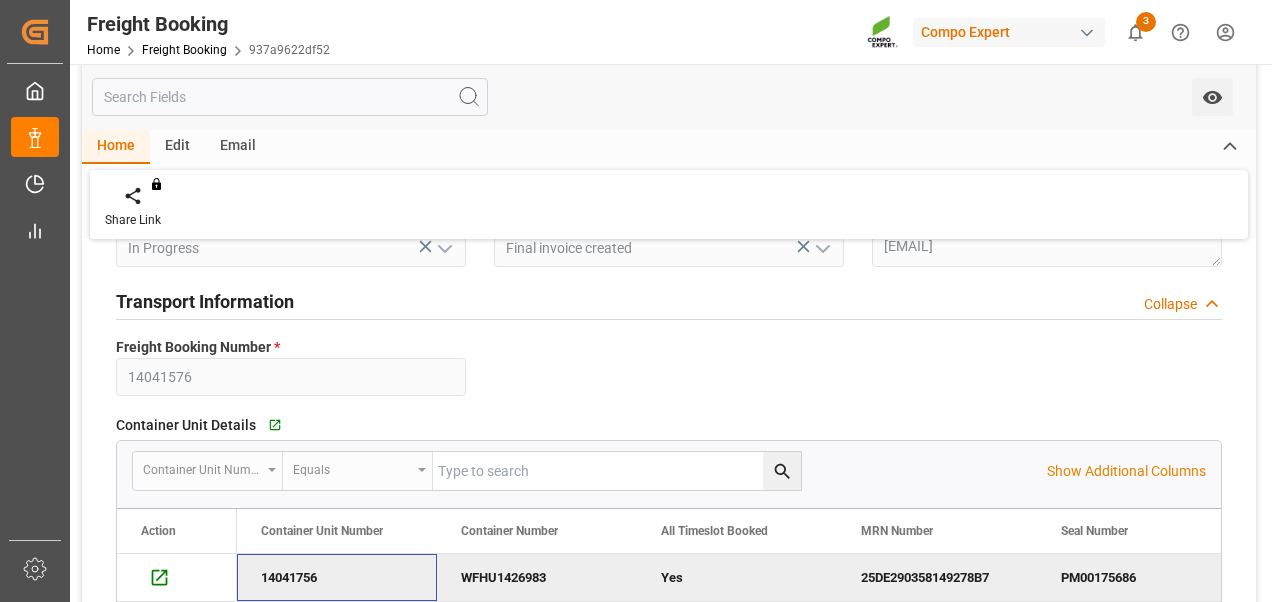 scroll, scrollTop: 292, scrollLeft: 0, axis: vertical 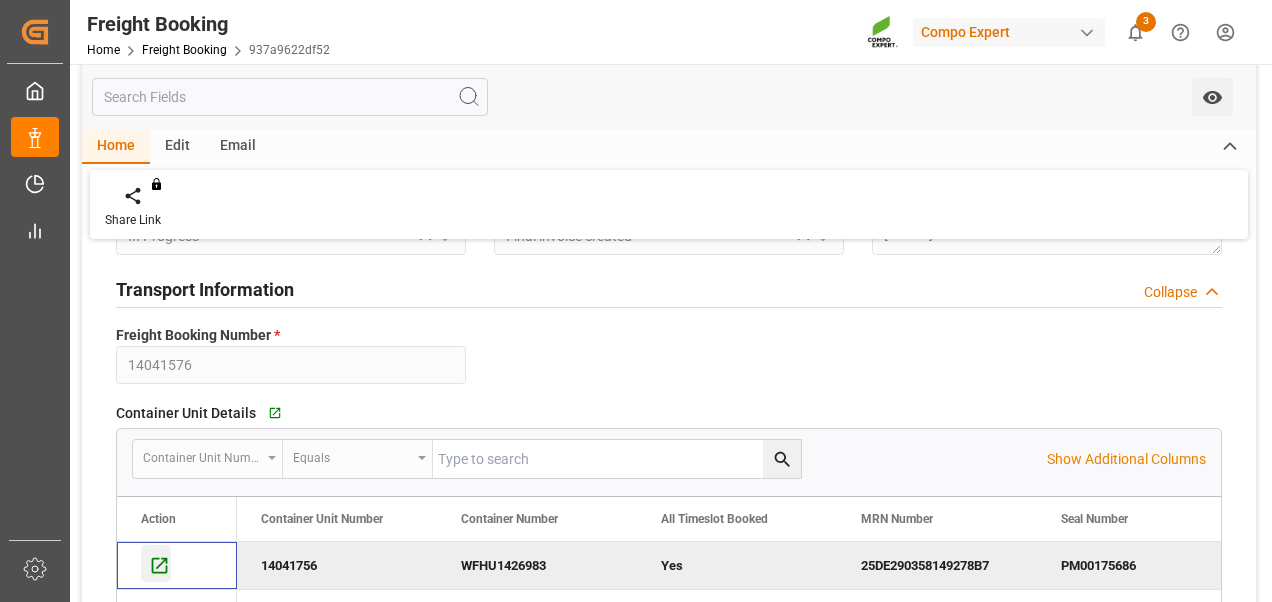 click 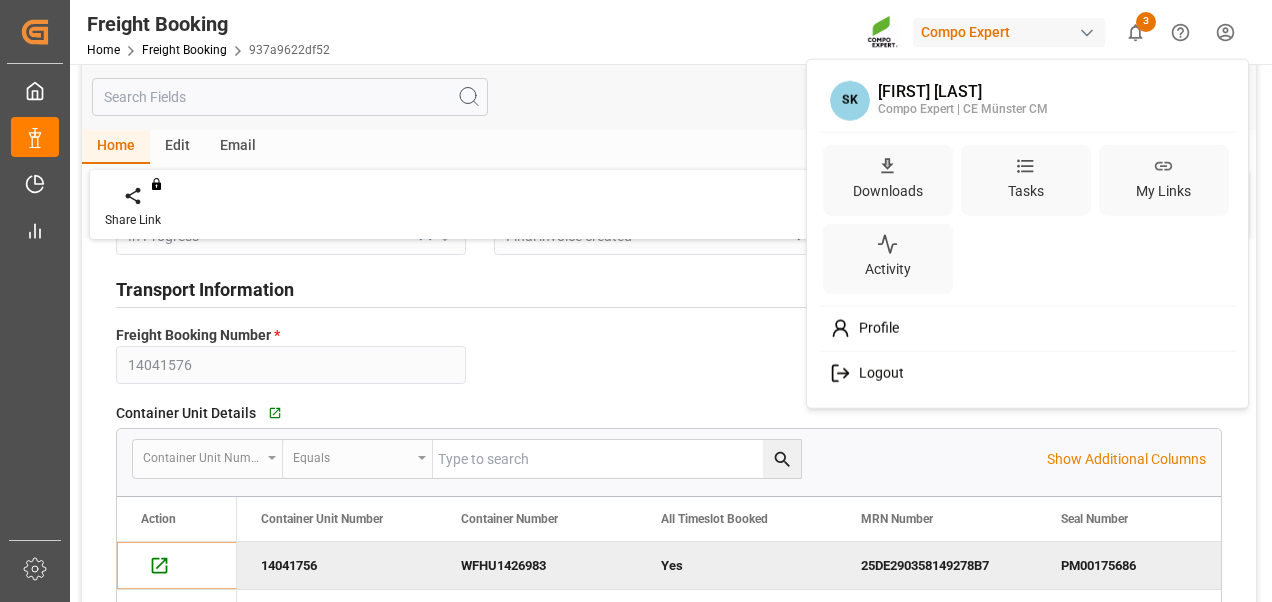 click on "Created by potrace 1.15, written by Peter Selinger 2001-2017 Created by potrace 1.15, written by Peter Selinger 2001-2017 My Cockpit My Cockpit Data Management Data Management Timeslot Management Timeslot Management My Reports My Reports Sidebar Settings Back to main menu Freight Booking Home Freight Booking [ID] Compo Expert 3 Notifications Only show unread All Watching Mark all categories read Downloads Mark all as read Freight Booking 3 days ago 490 number of rows downloaded Freight Booking 7 days ago 446 number of rows downloaded Freight Booking 7 days ago 446 number of rows downloaded Freight Booking 11 days ago 419 number of rows downloaded Freight Booking 13 days ago 406 number of rows downloaded You do not have permission for watch. Contact admin. Home Edit Email Share Link You don't have permission for this feature. Contact admin.   Booking placed Booking confirmation received Vessel left the POL Vessel reached the POD   General Information Collapse code     [ID] Updated     Created" at bounding box center [636, 301] 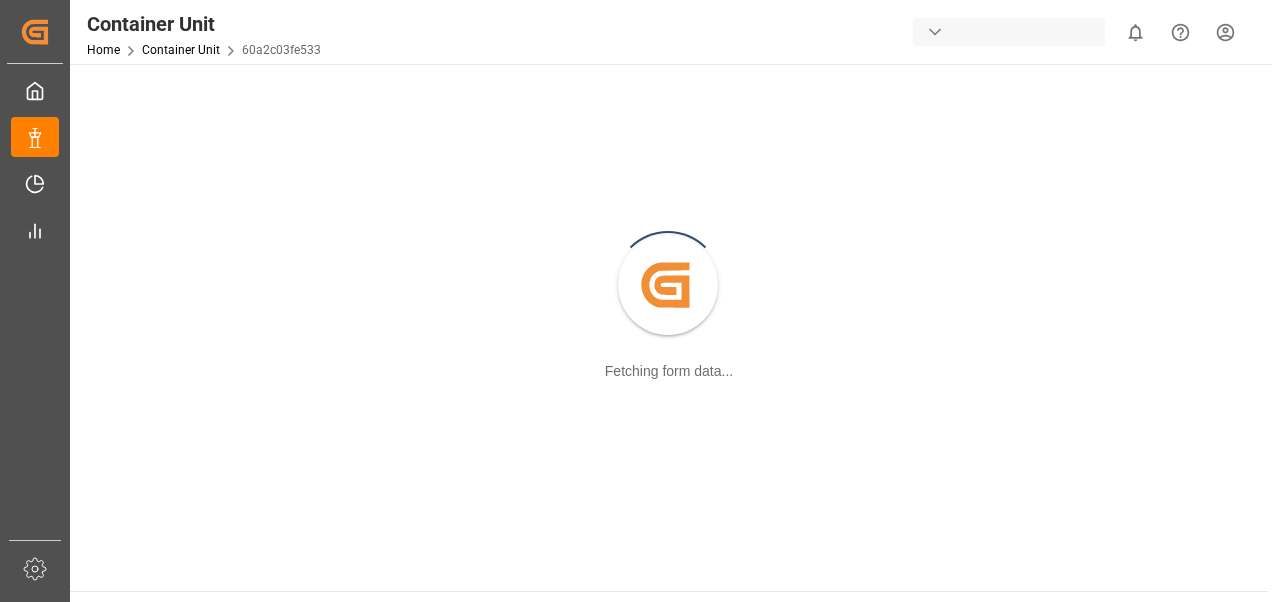 scroll, scrollTop: 0, scrollLeft: 0, axis: both 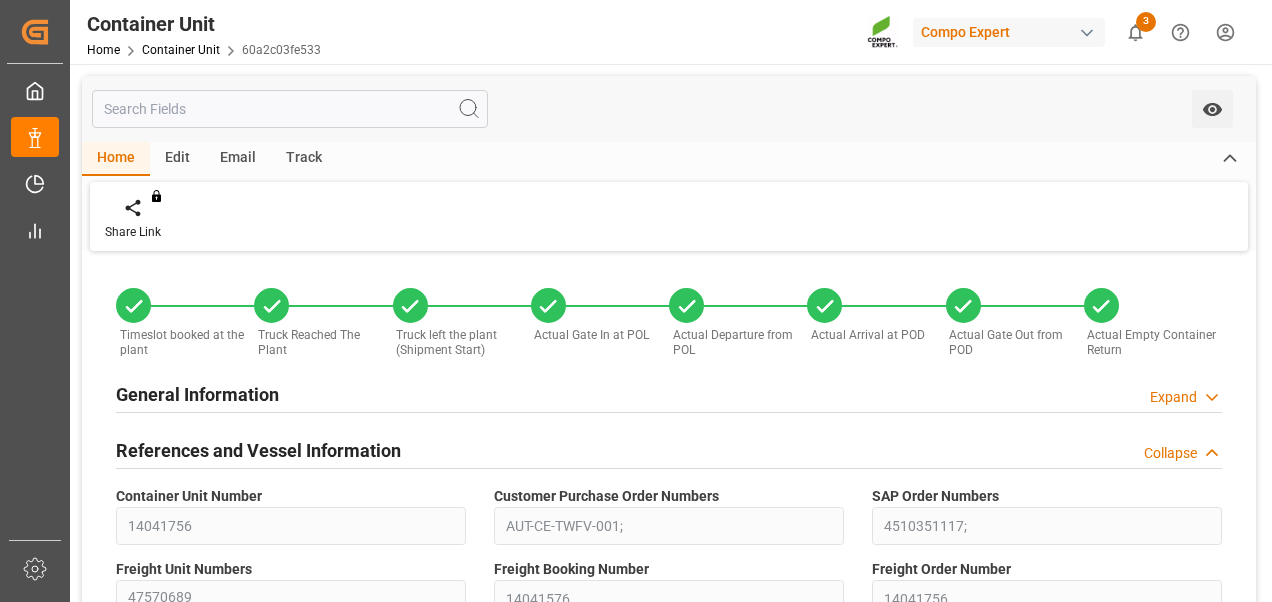 type on "14041756" 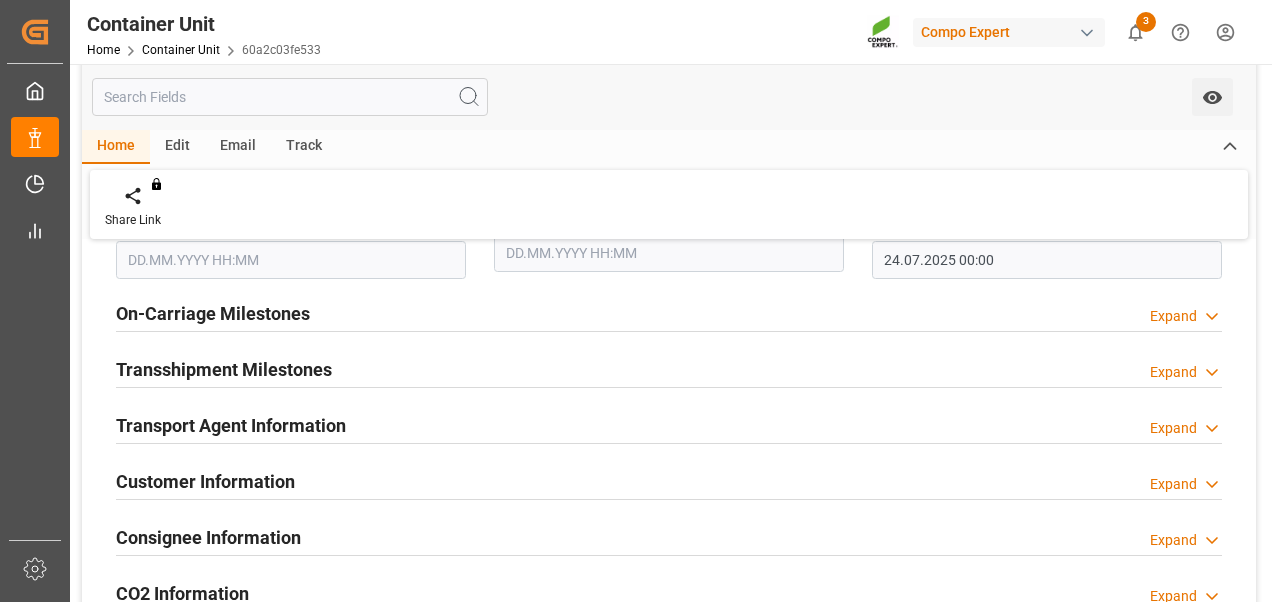 scroll, scrollTop: 2560, scrollLeft: 0, axis: vertical 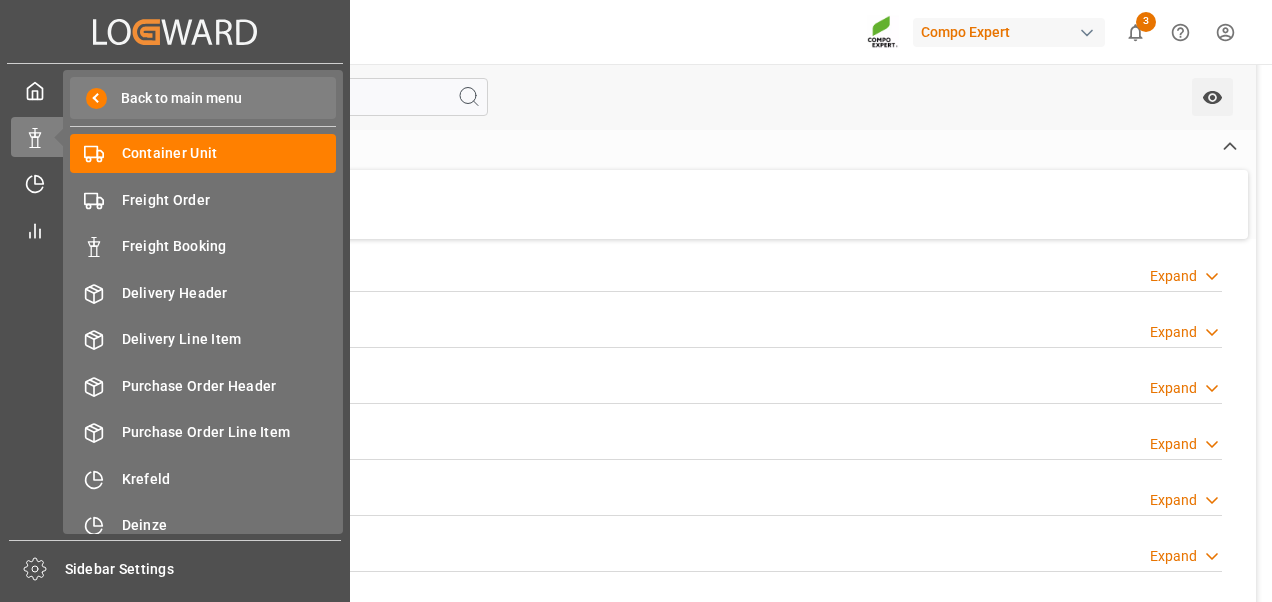 click on "Back to main menu" at bounding box center [174, 98] 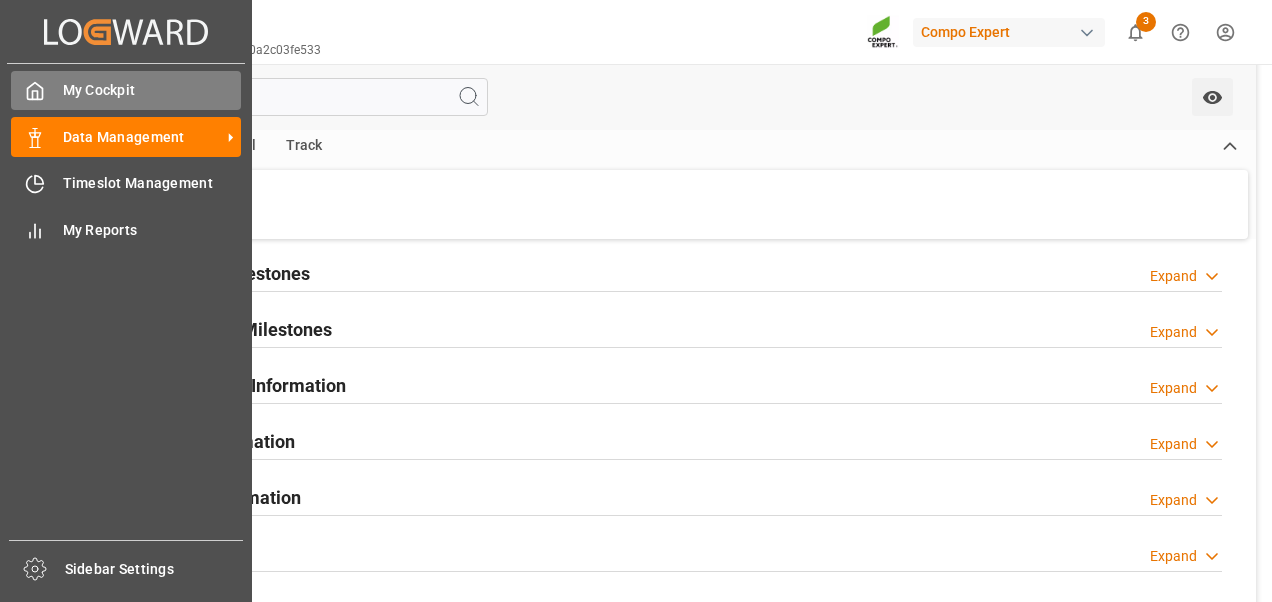 click on "My Cockpit" at bounding box center (152, 90) 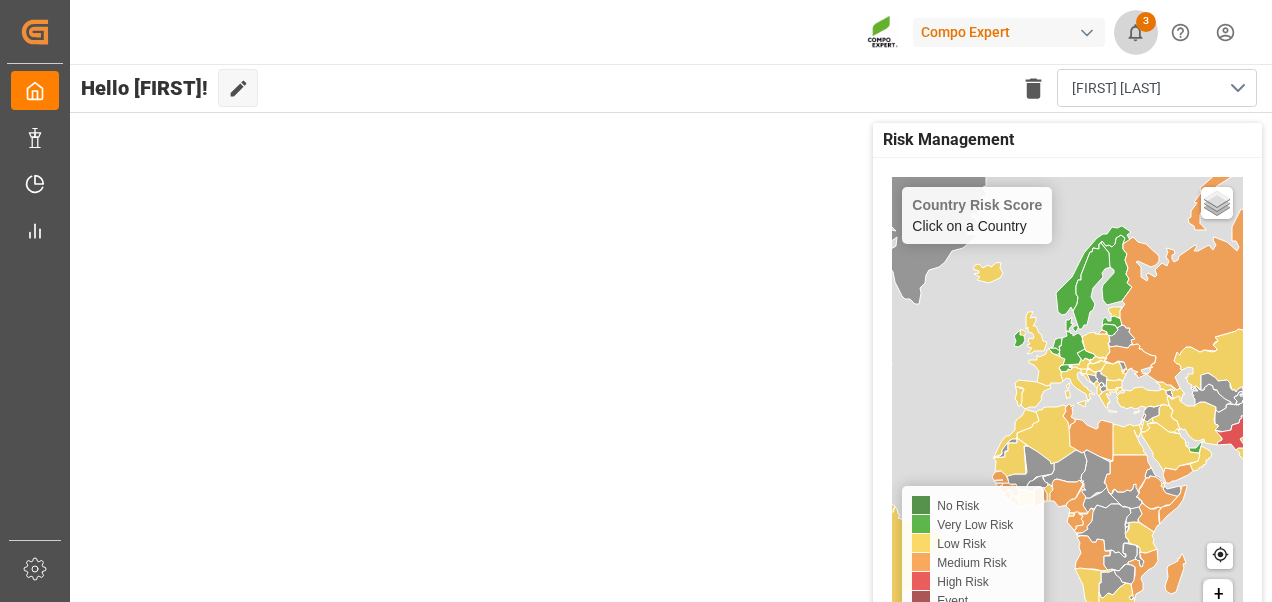click on "3" at bounding box center [1146, 22] 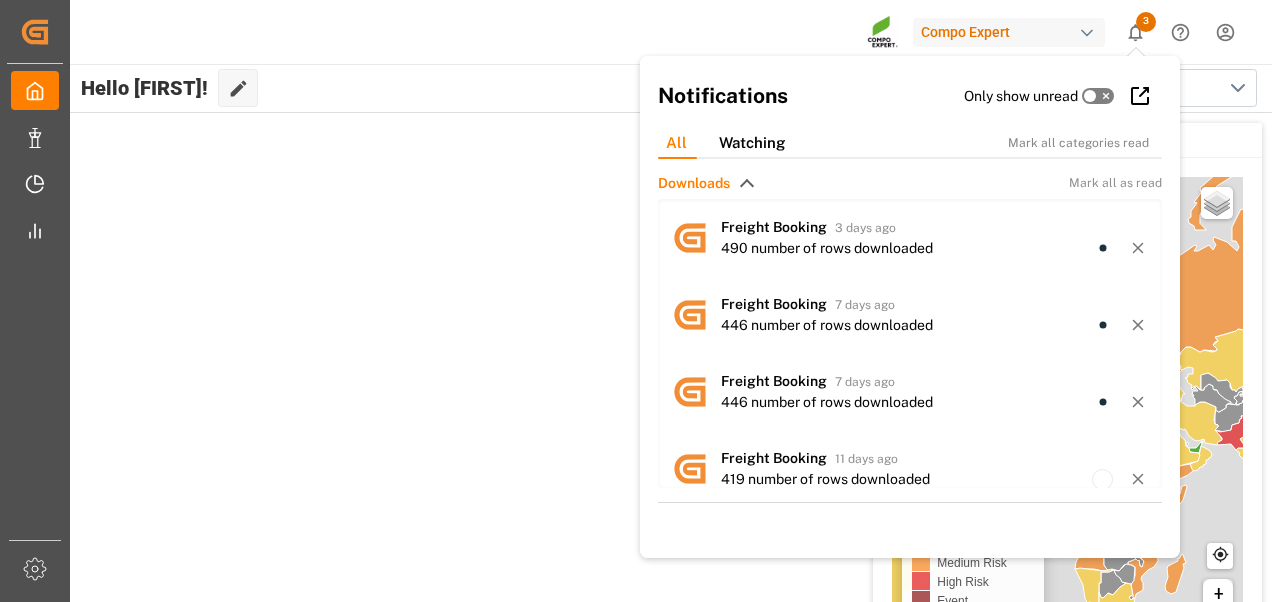 scroll, scrollTop: 96, scrollLeft: 0, axis: vertical 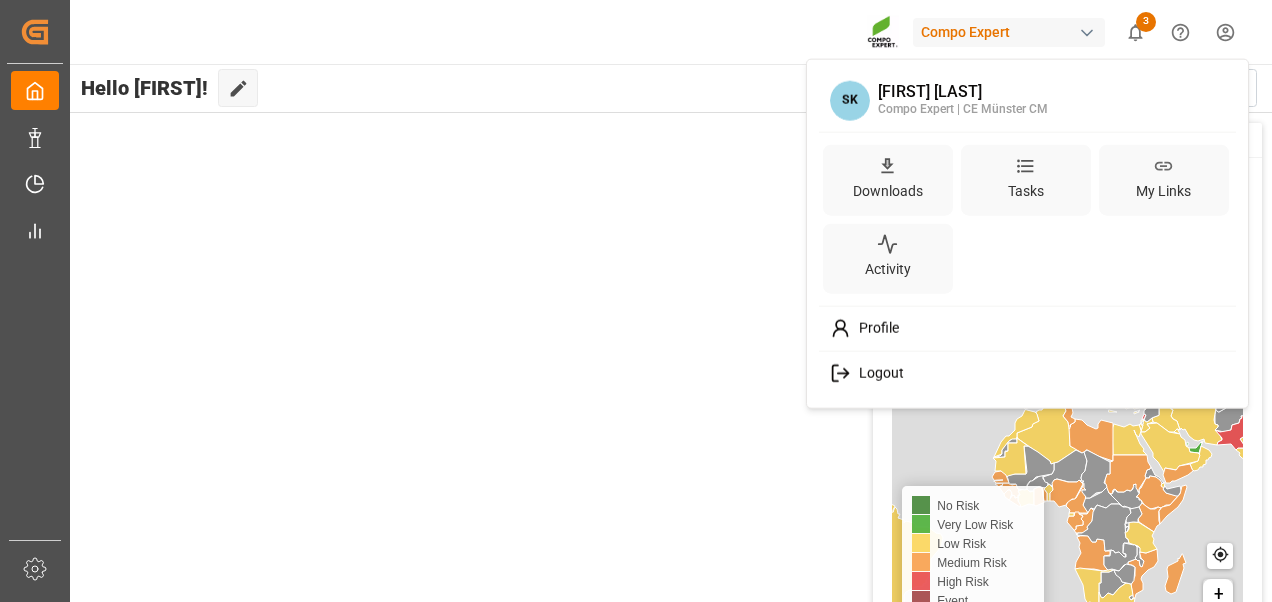 click on "Created by potrace 1.15, written by Peter Selinger 2001-2017 Created by potrace 1.15, written by Peter Selinger 2001-2017 My Cockpit My Cockpit Data Management Data Management Timeslot Management Timeslot Management My Reports My Reports Sidebar Settings Back to main menu Compo Expert 3 Notifications Only show unread All Watching Mark all categories read Downloads Mark all as read Freight Booking 3 days ago 490 number of rows downloaded Freight Booking 7 days ago 446 number of rows downloaded Freight Booking 7 days ago 446 number of rows downloaded Freight Booking 11 days ago 419 number of rows downloaded Freight Booking 13 days ago 406 number of rows downloaded Hello Sandra! Edit Cockpit Delete template Sandra Kraemer Risk Management Country Risk Score Click on a Country  Basic  Grayscale  Streets  Dark  Countries  Locations     No Risk       Very Low Risk       Low Risk       Medium Risk       High Risk       Event       Info. Not Available   + − Last Updated :   01.08.2024 09:48:75 ©  2025 Company Home" at bounding box center (636, 301) 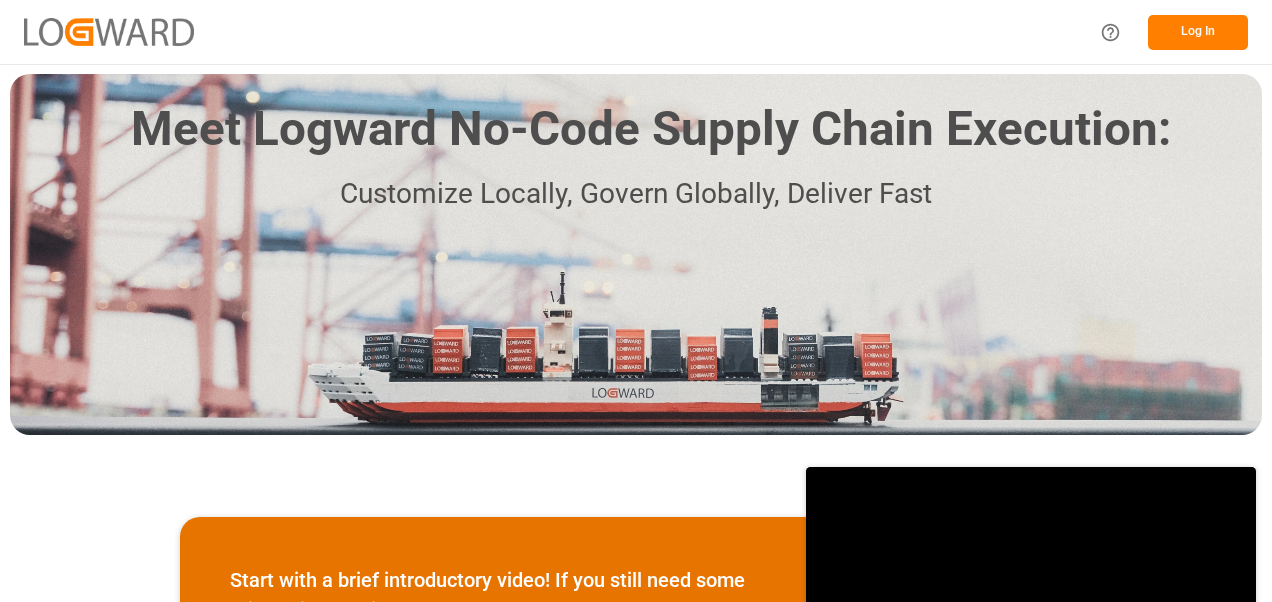 scroll, scrollTop: 0, scrollLeft: 0, axis: both 